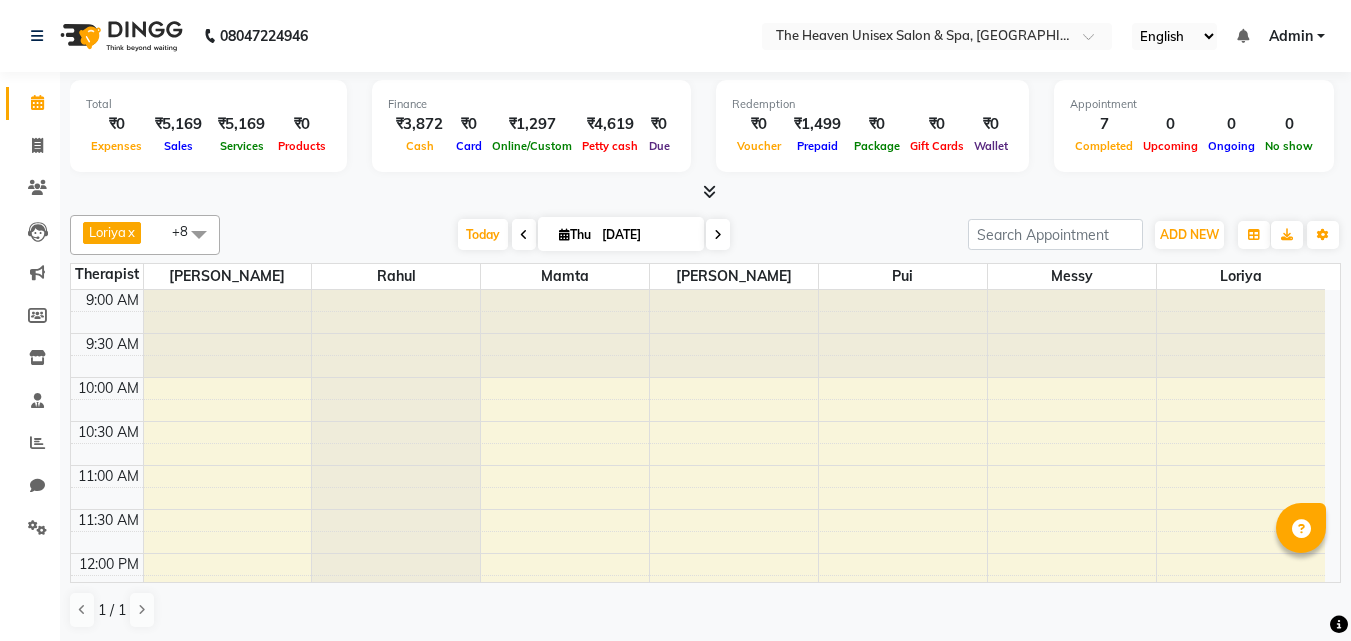 scroll, scrollTop: 0, scrollLeft: 0, axis: both 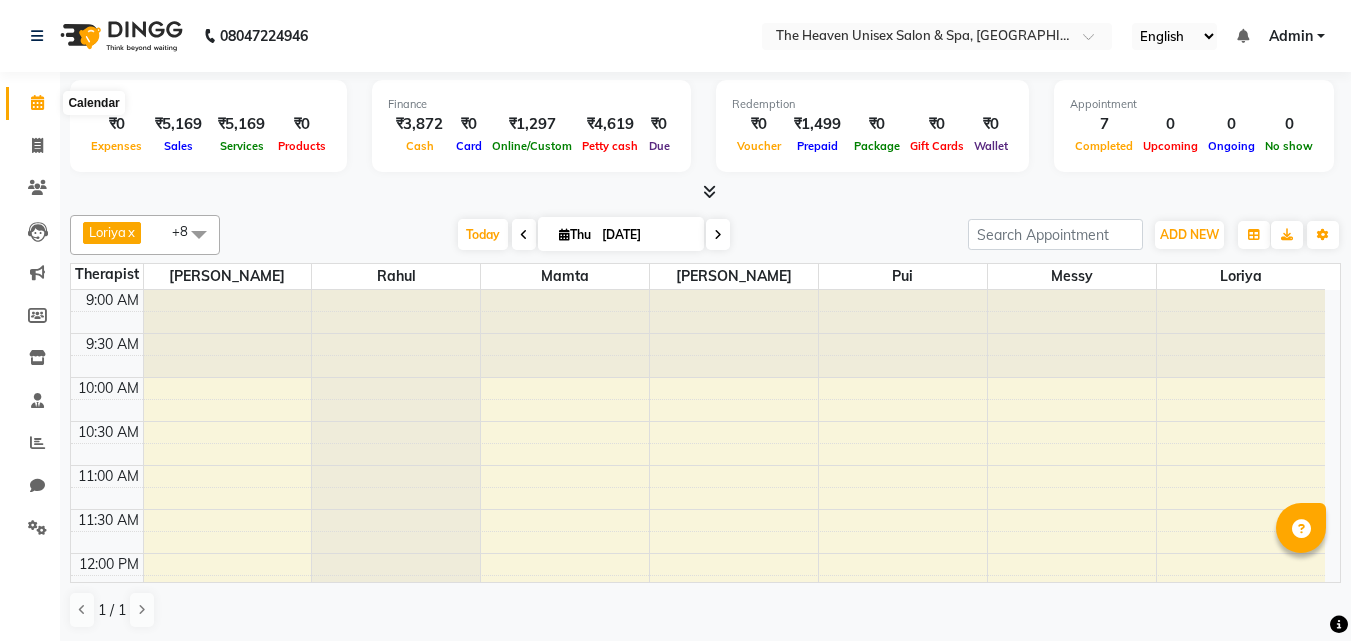 click 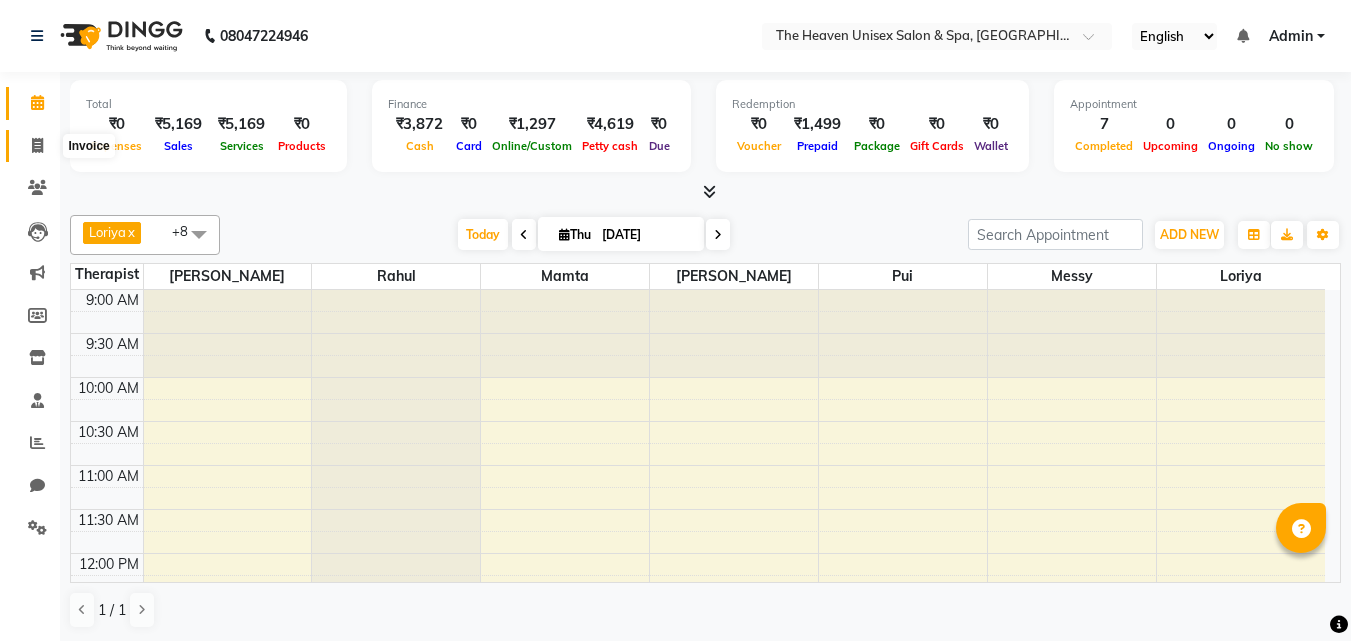 click 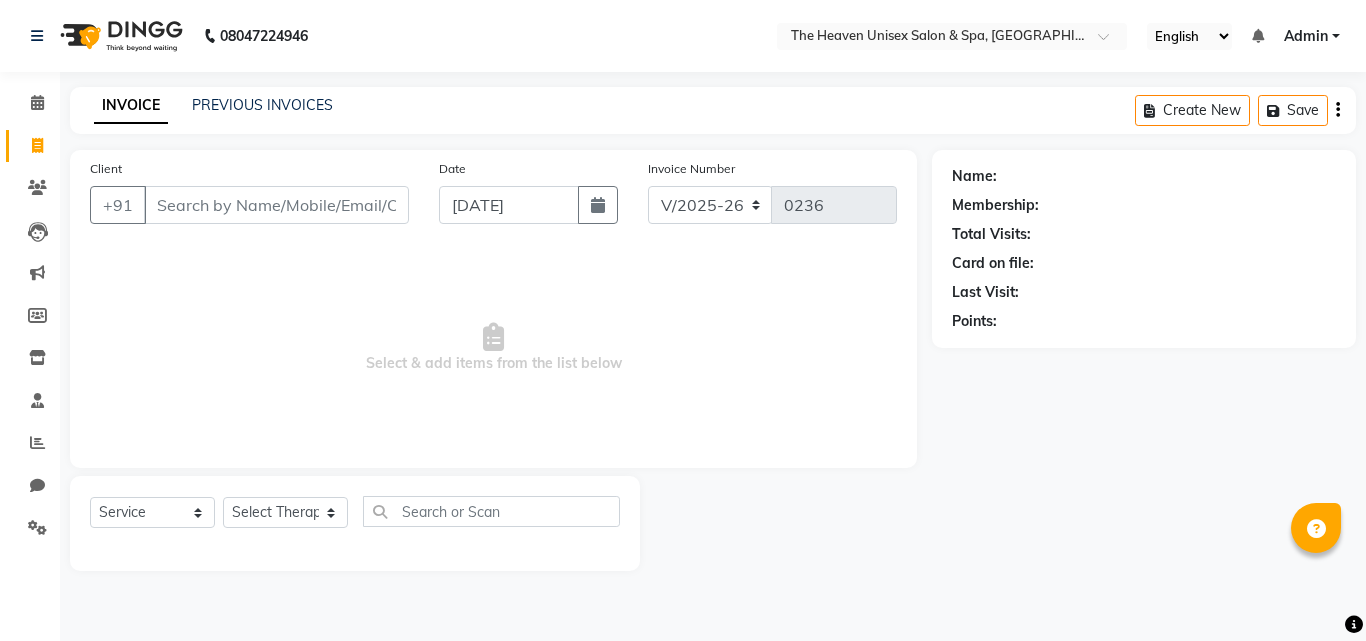 click on "Client" at bounding box center (276, 205) 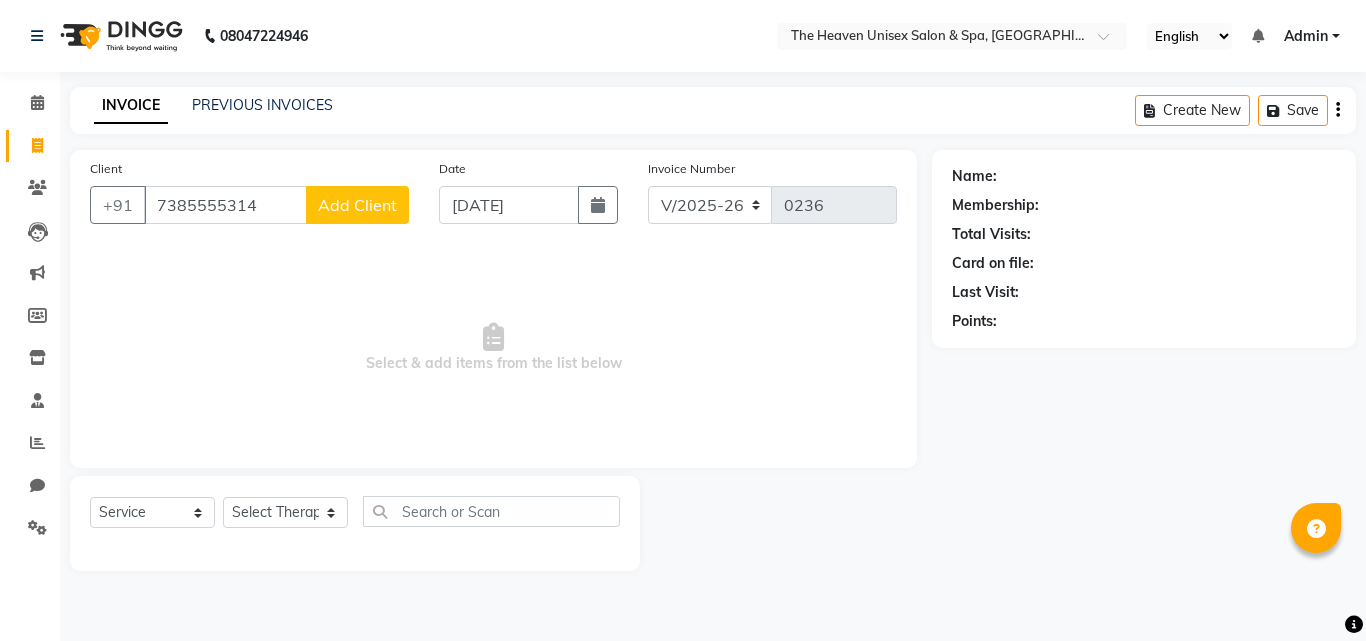 type on "7385555314" 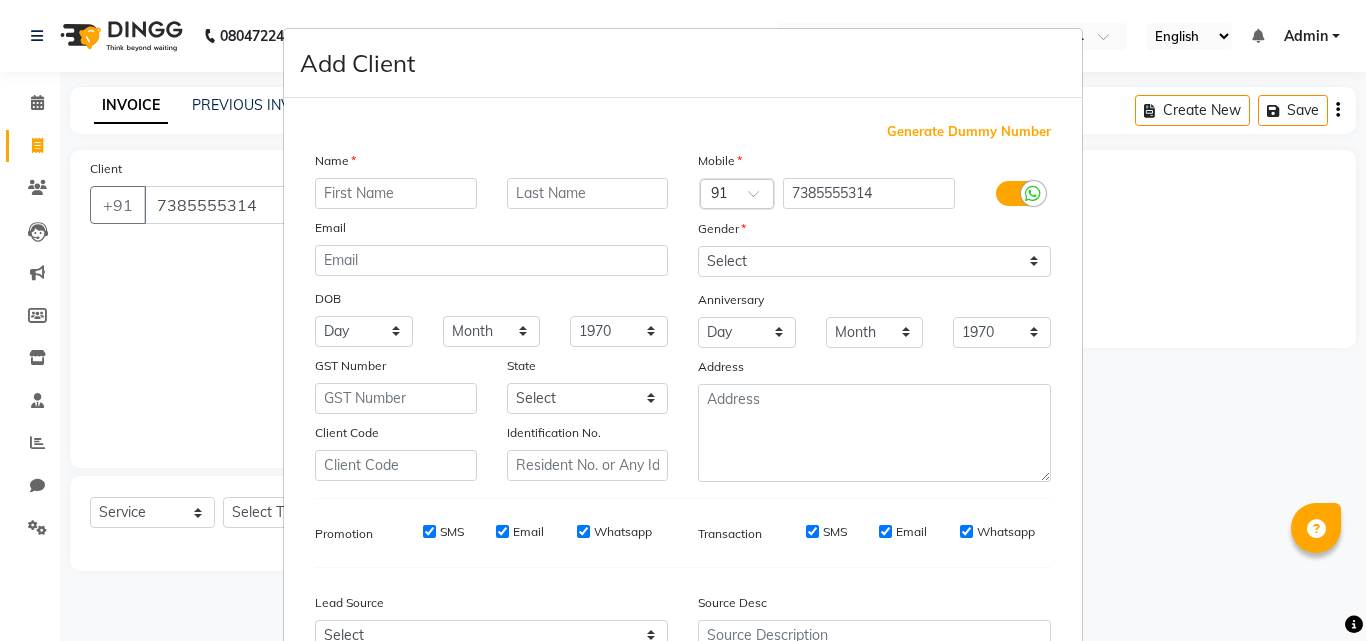 click at bounding box center [396, 193] 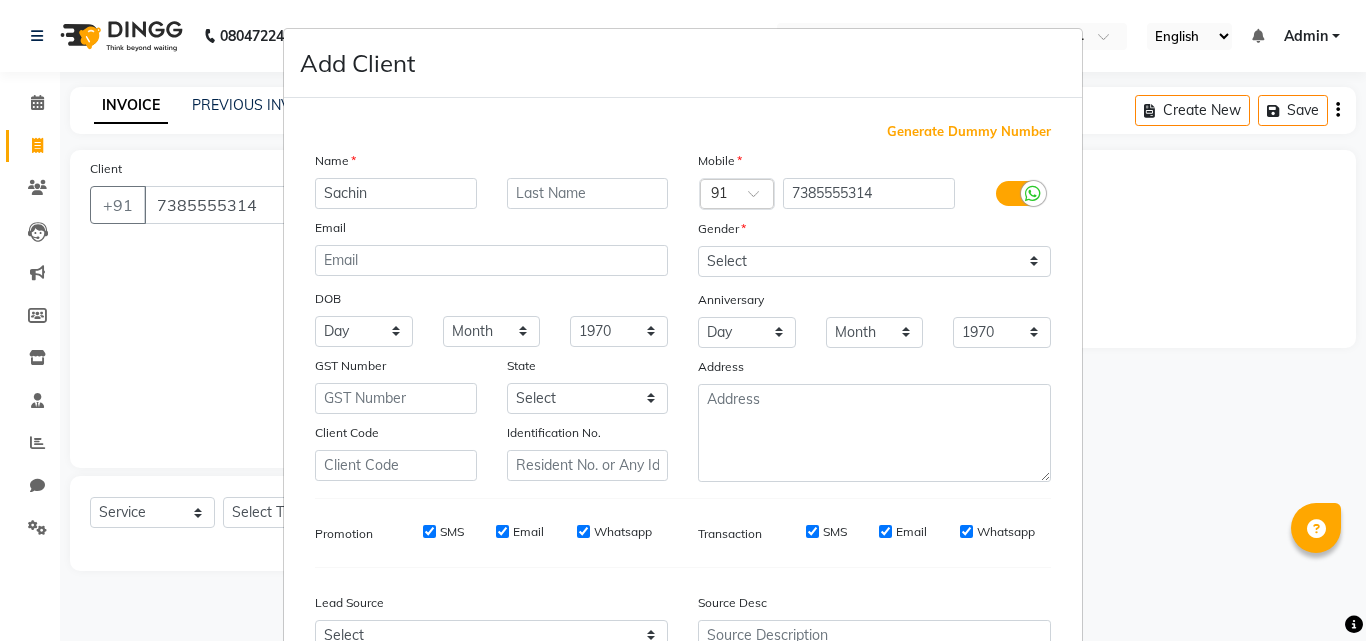 type on "Sachin" 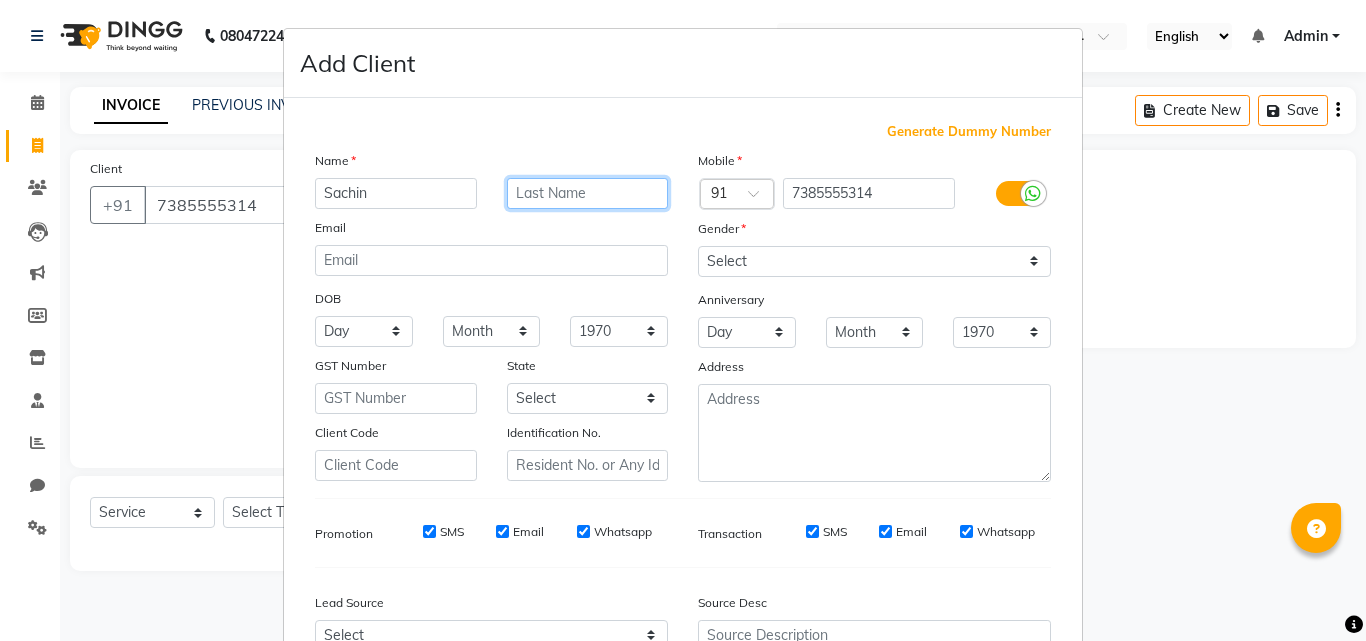 click at bounding box center [588, 193] 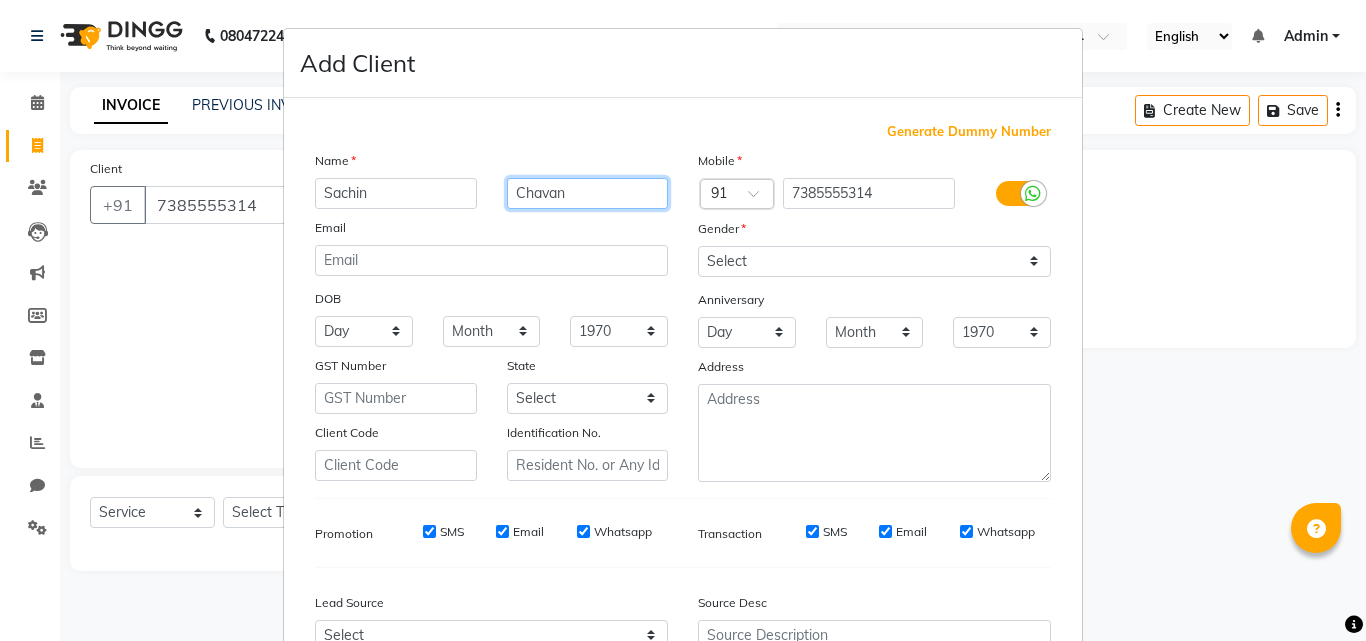 type on "Chavan" 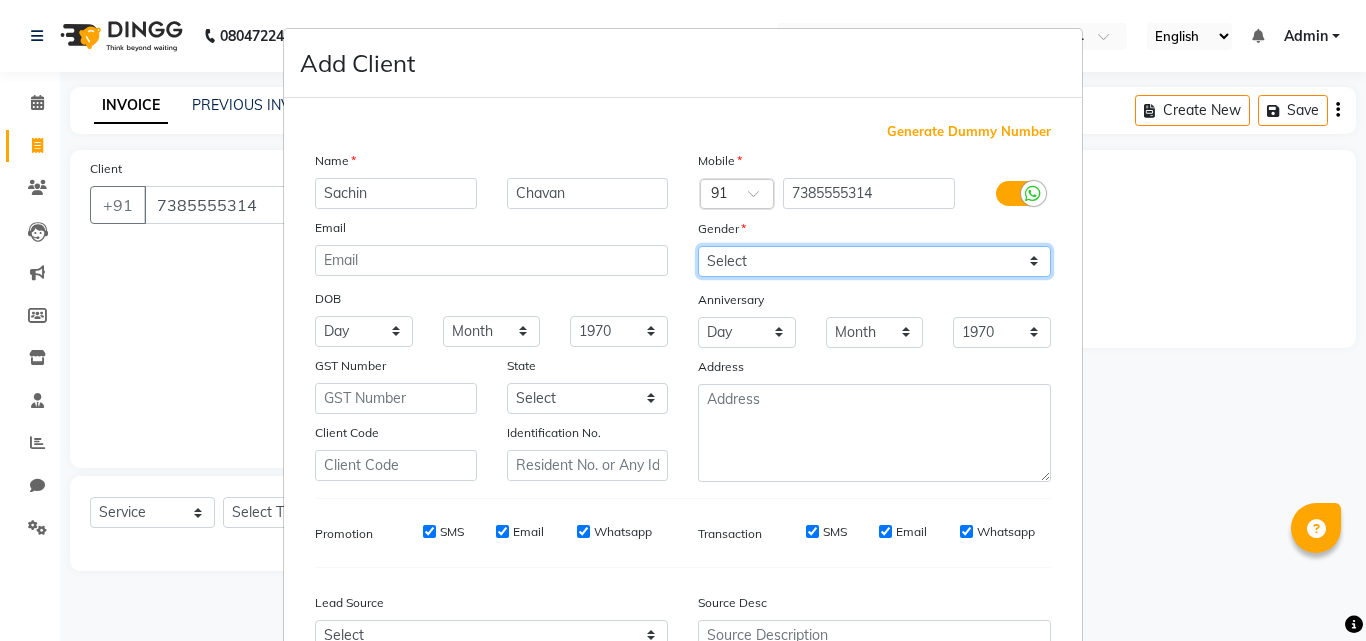 click on "Select Male Female Other Prefer Not To Say" at bounding box center (874, 261) 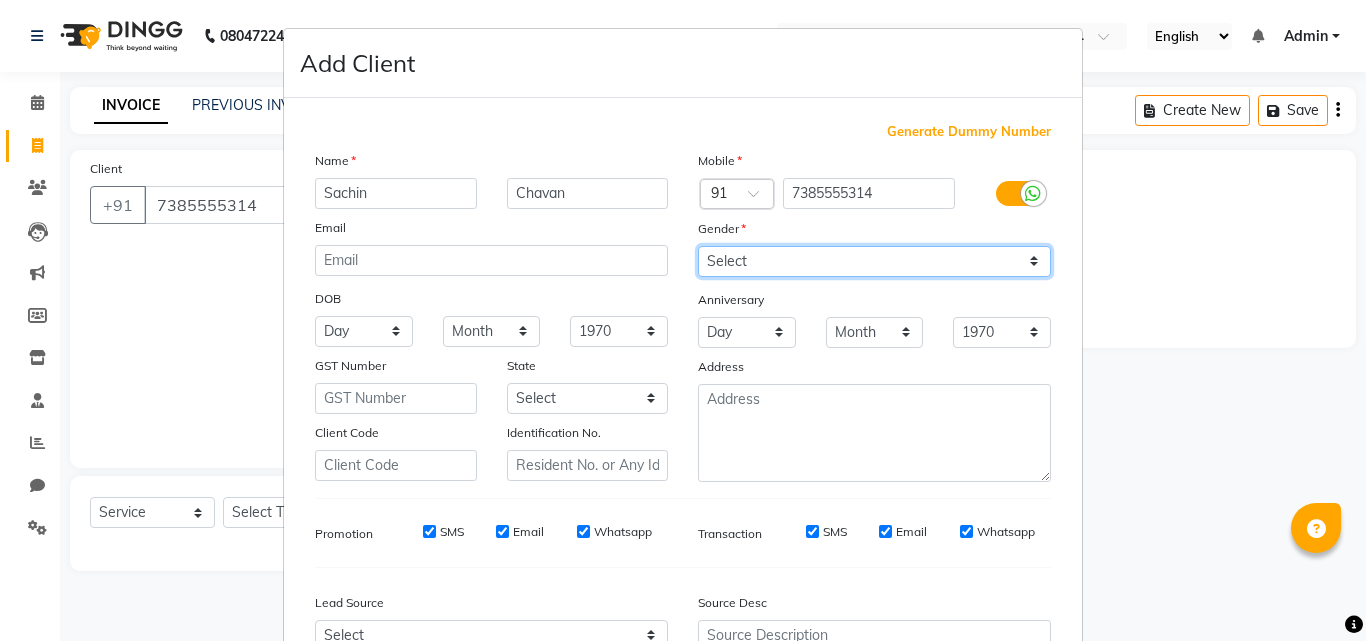 click on "Select Male Female Other Prefer Not To Say" at bounding box center (874, 261) 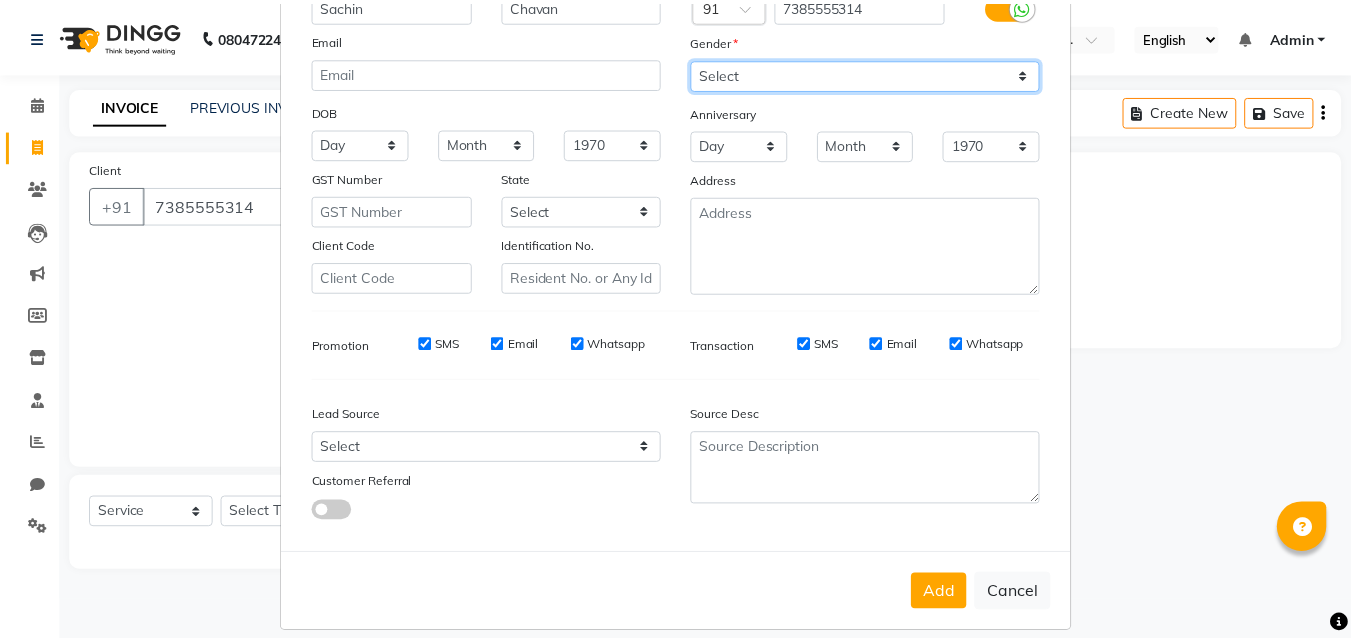 scroll, scrollTop: 208, scrollLeft: 0, axis: vertical 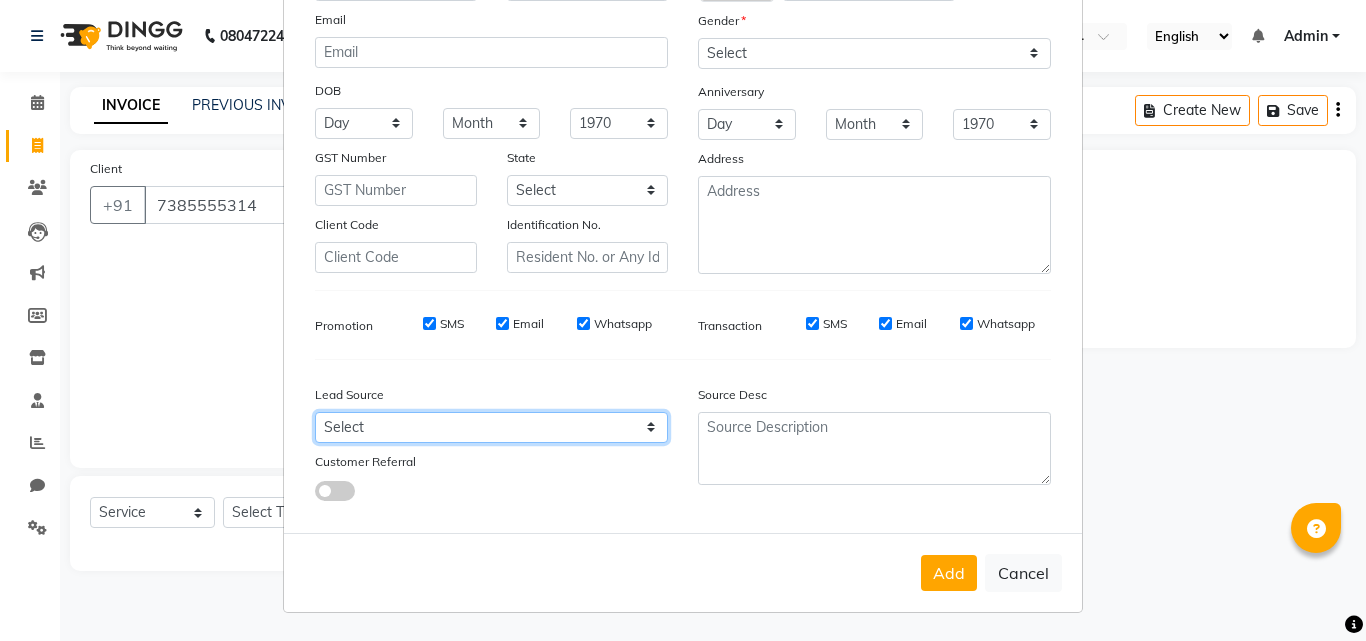 click on "Select Walk-in Referral Internet Friend Word of Mouth Advertisement Facebook JustDial Google Other" at bounding box center (491, 427) 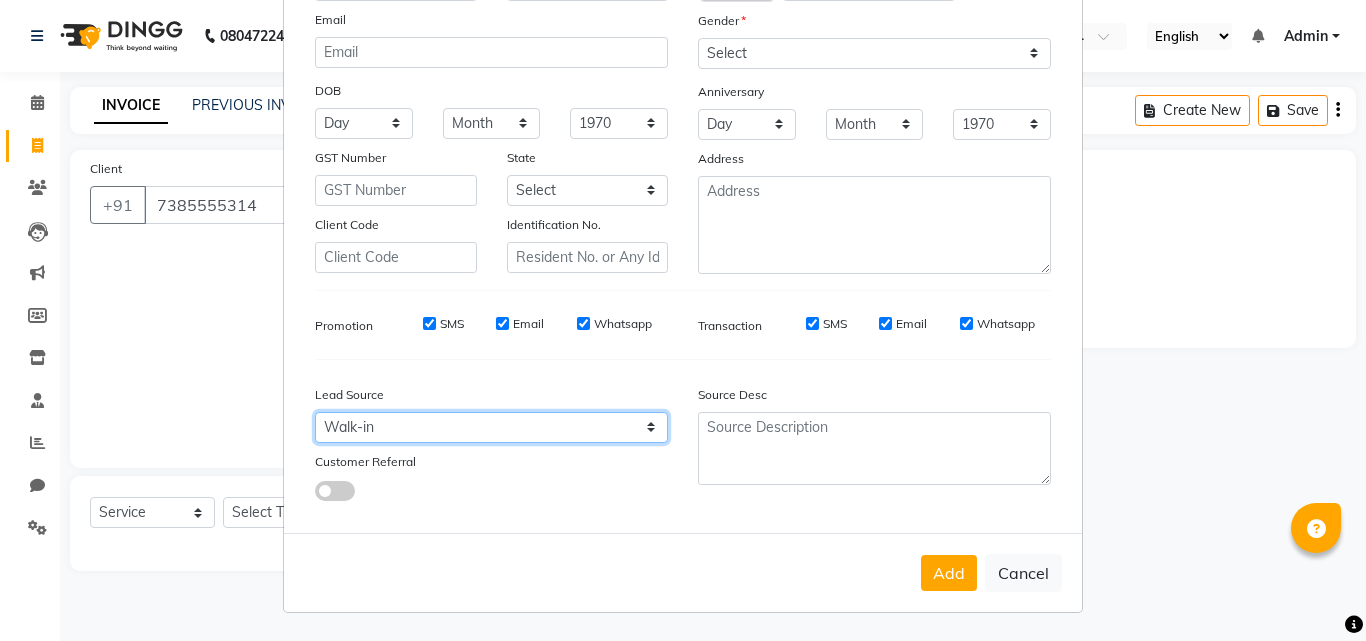 click on "Select Walk-in Referral Internet Friend Word of Mouth Advertisement Facebook JustDial Google Other" at bounding box center [491, 427] 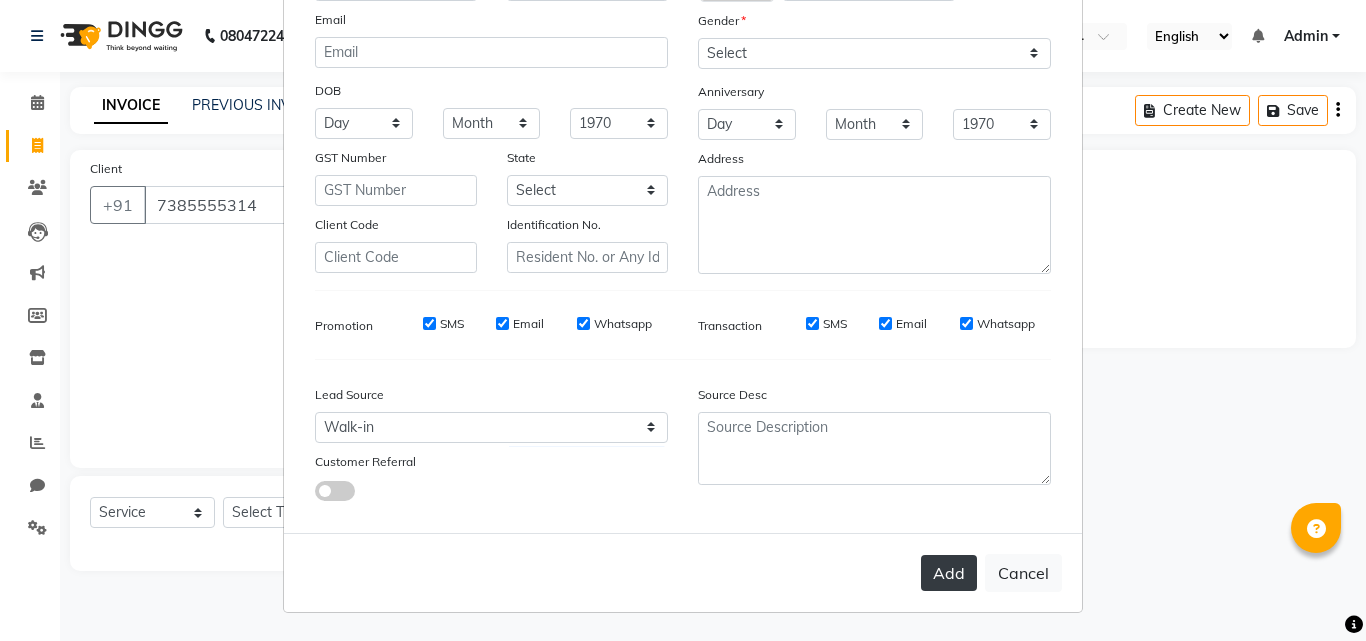 click on "Add" at bounding box center [949, 573] 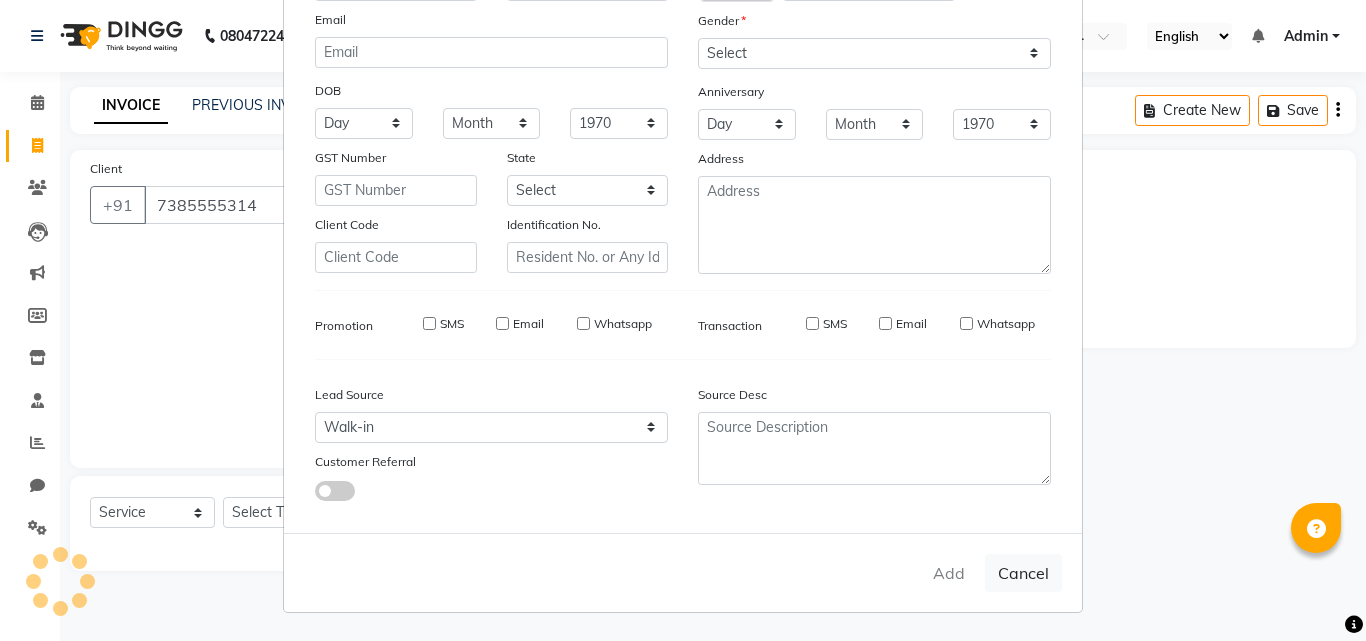 type 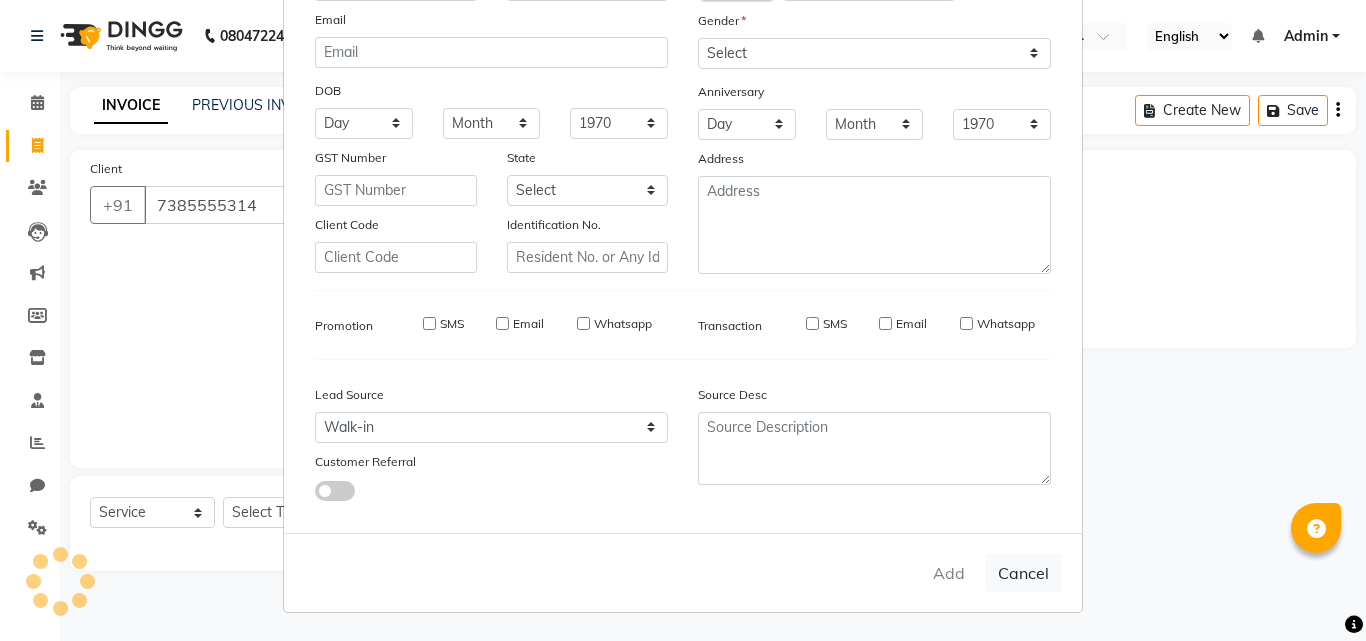 type 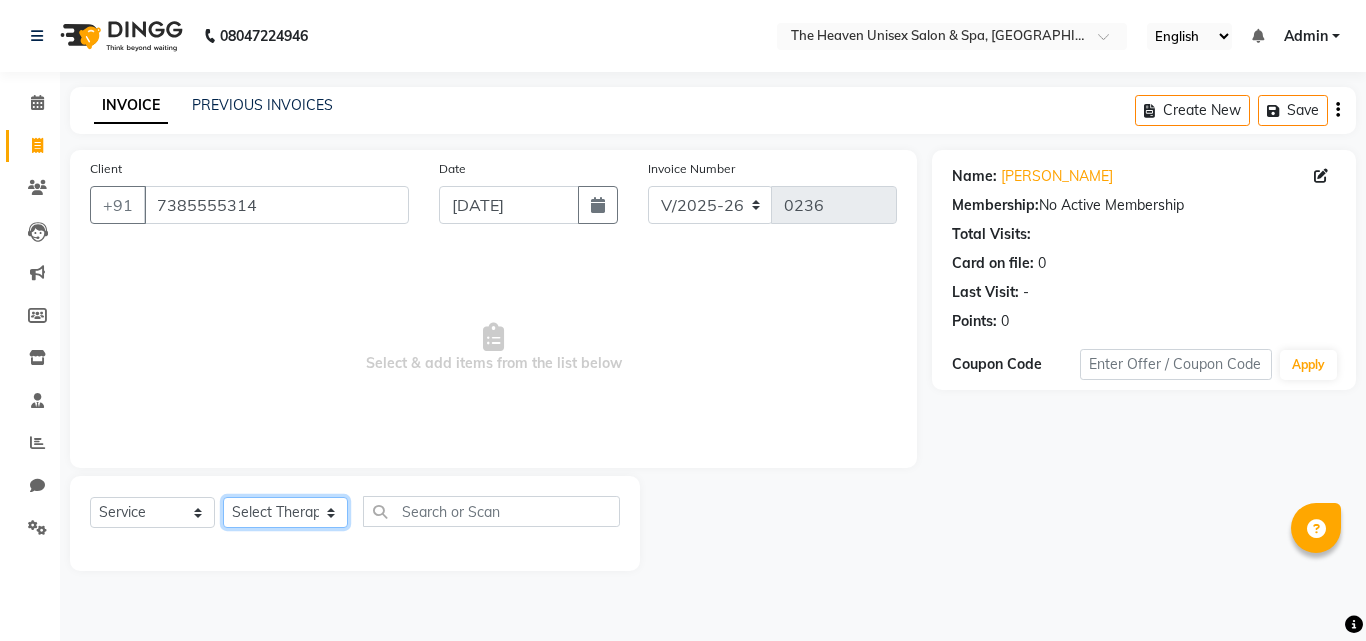 click on "Select Therapist Becky Himanshu Singh  Loriya Mamta Meraj messy pui Rahul Rashmi riddhi" 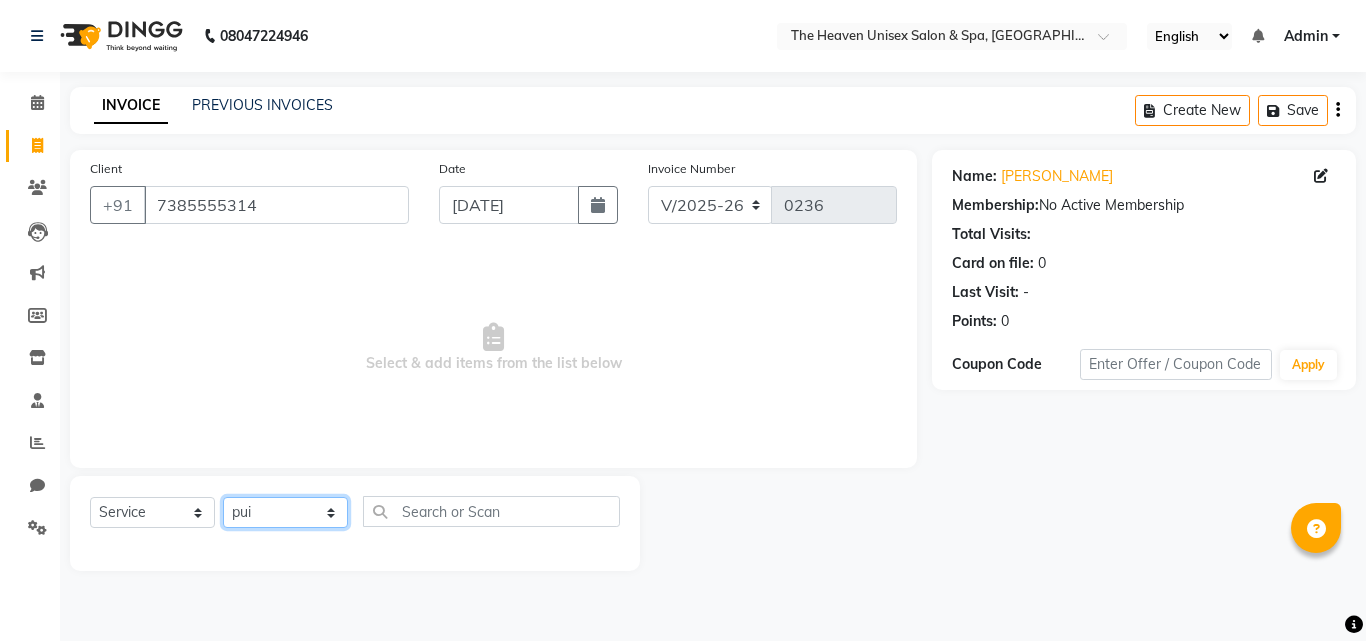 click on "Select Therapist Becky Himanshu Singh  Loriya Mamta Meraj messy pui Rahul Rashmi riddhi" 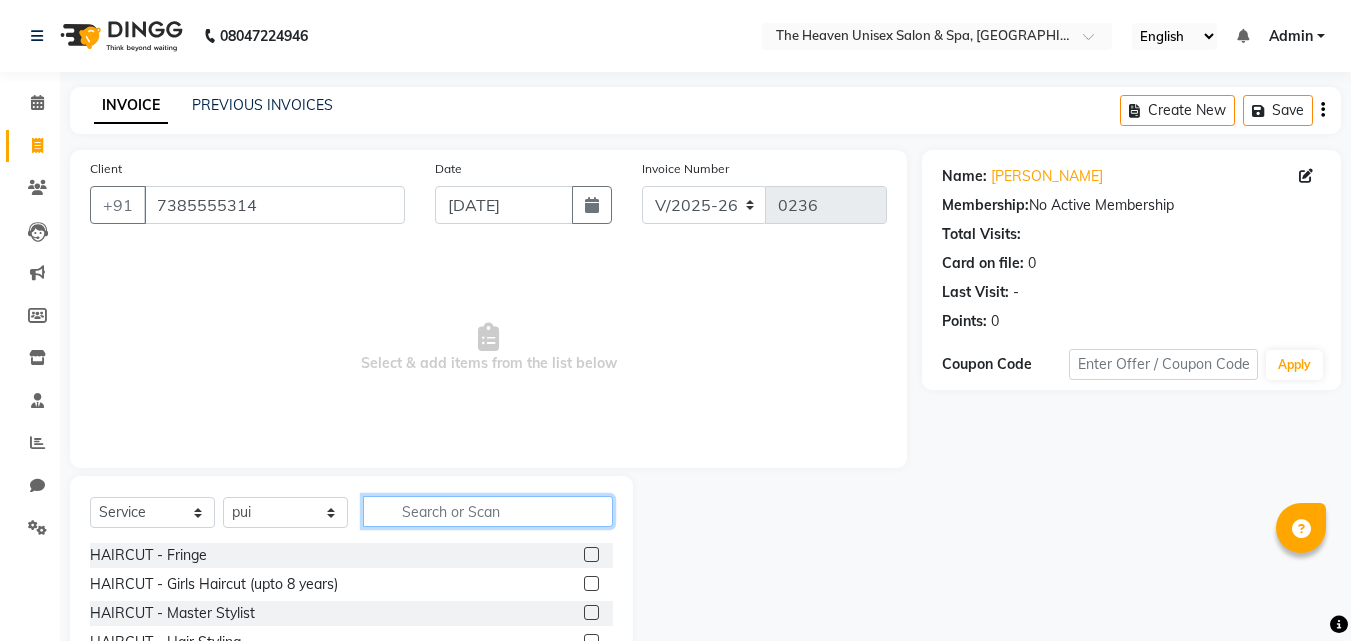 click 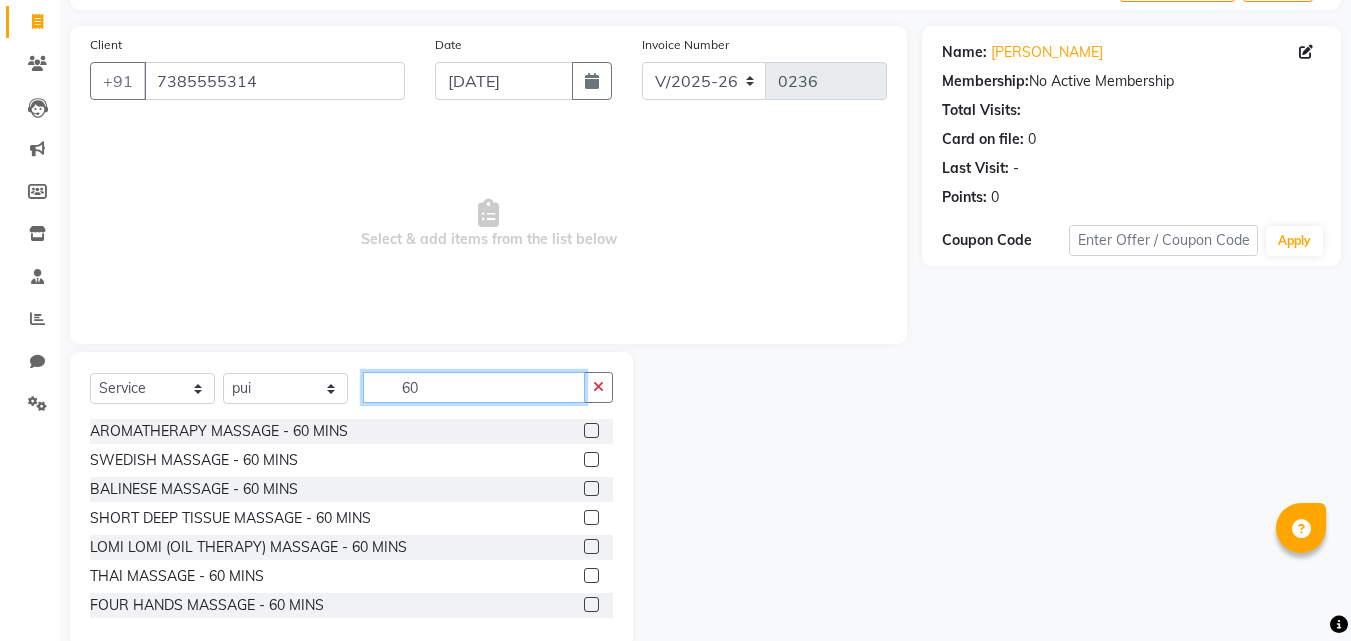scroll, scrollTop: 160, scrollLeft: 0, axis: vertical 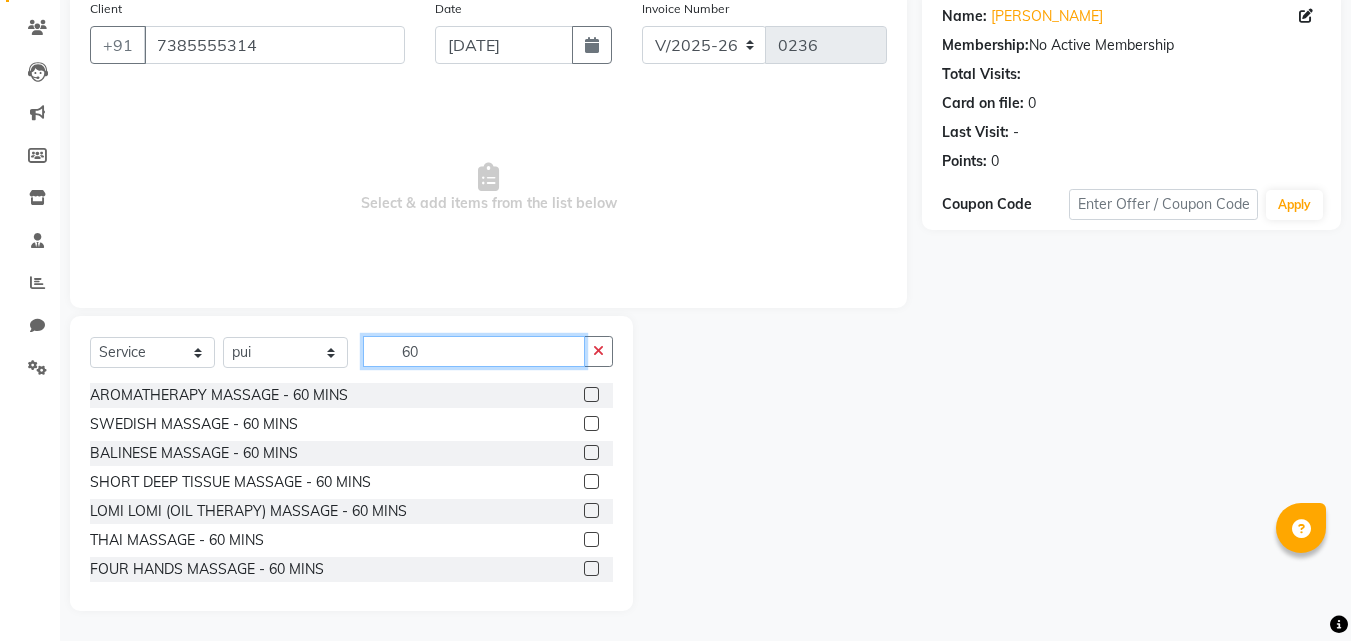 type on "60" 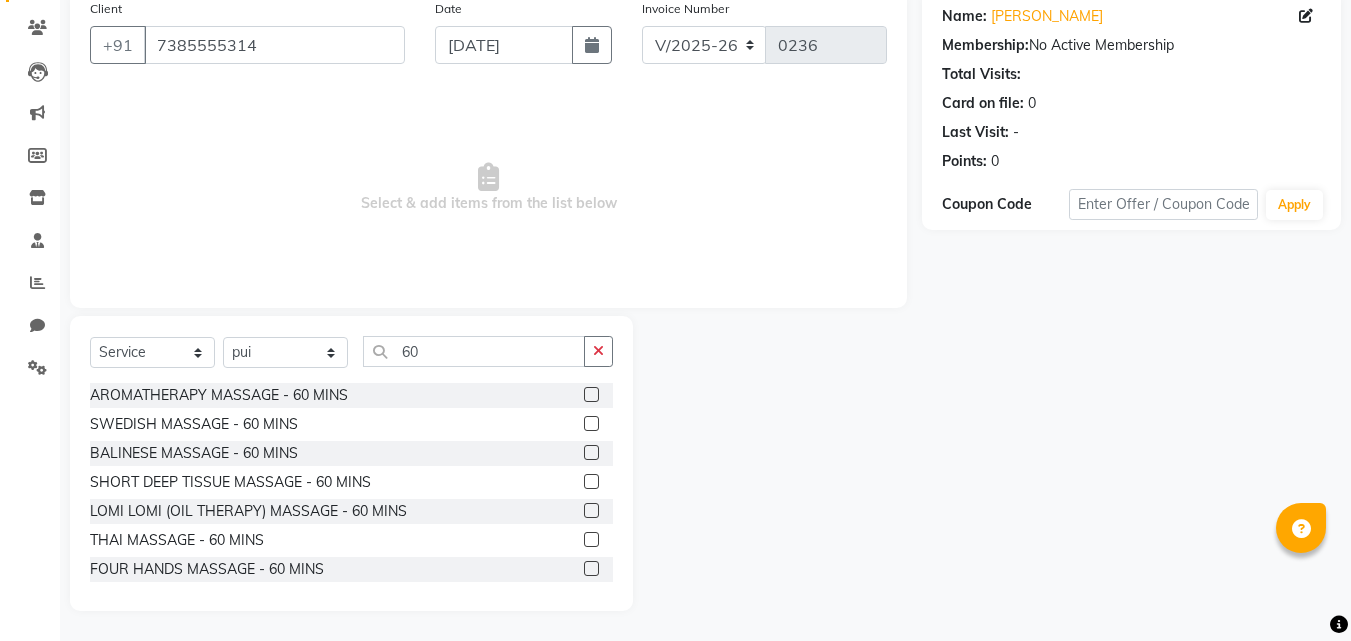 click 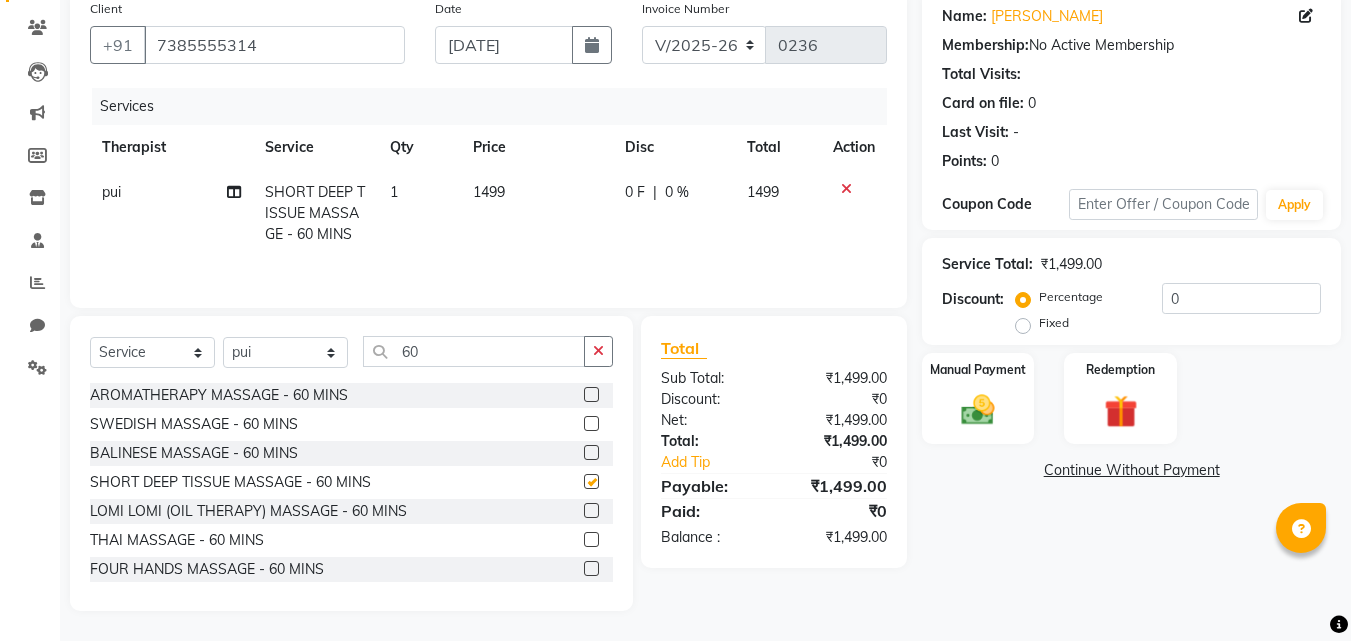 checkbox on "false" 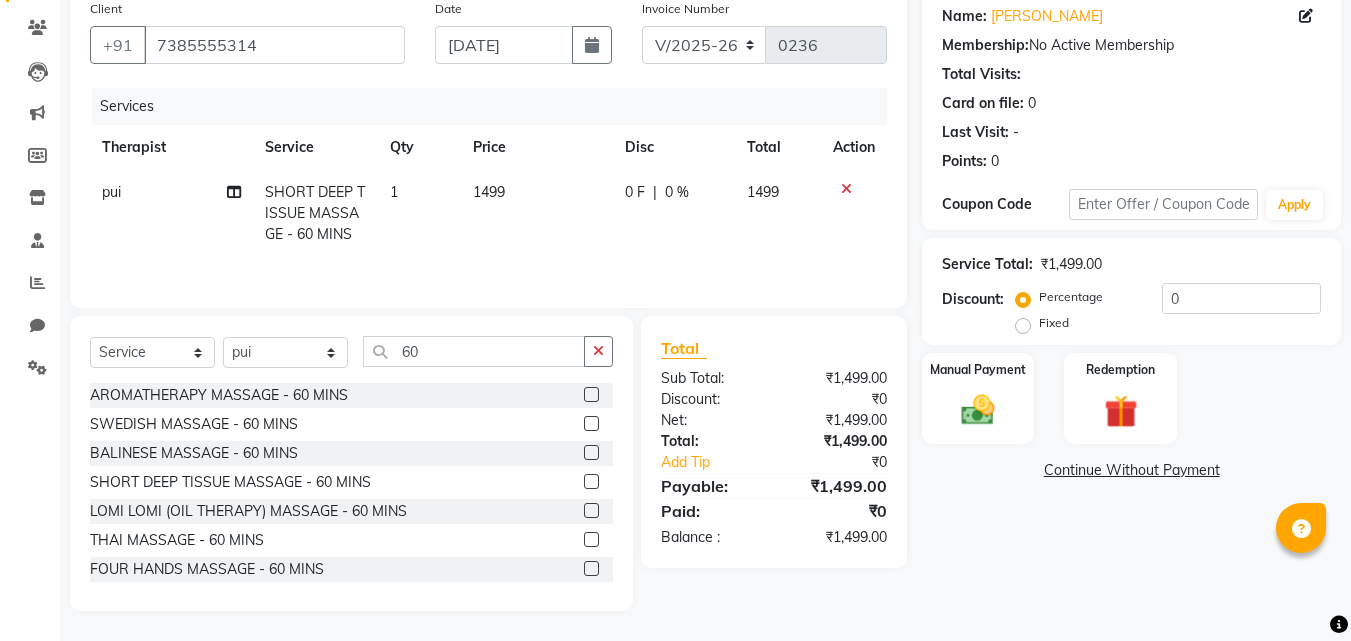 scroll, scrollTop: 3, scrollLeft: 0, axis: vertical 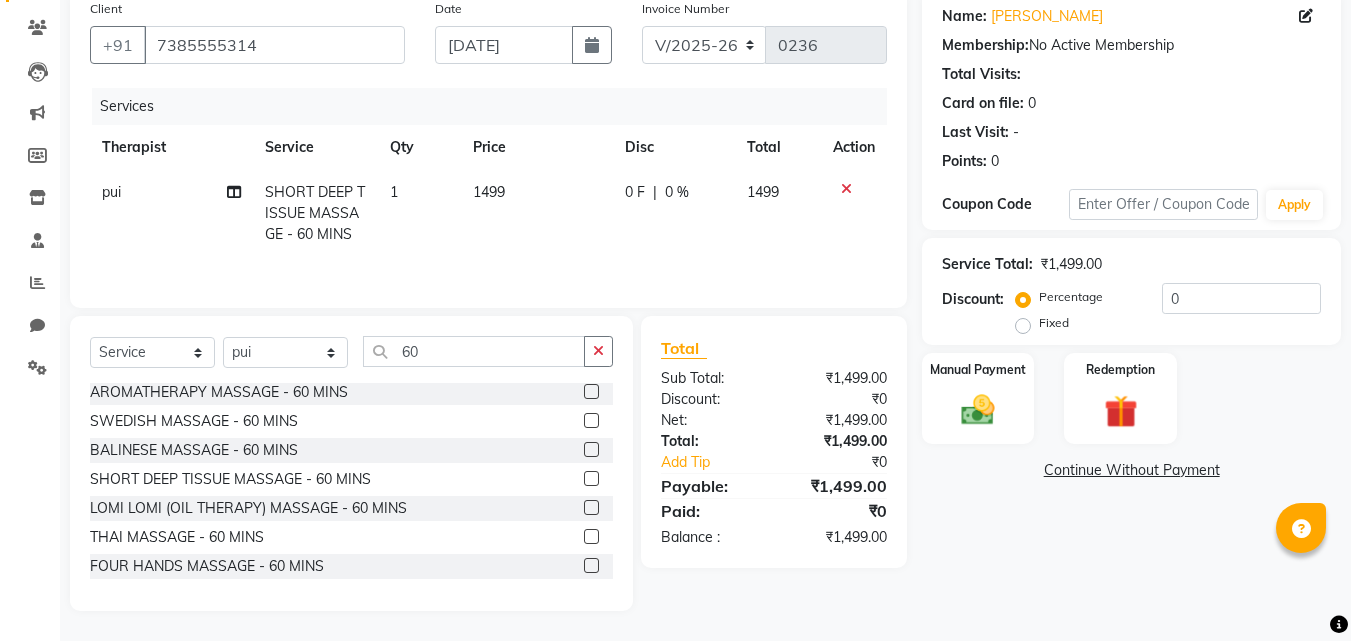 click on "Fixed" 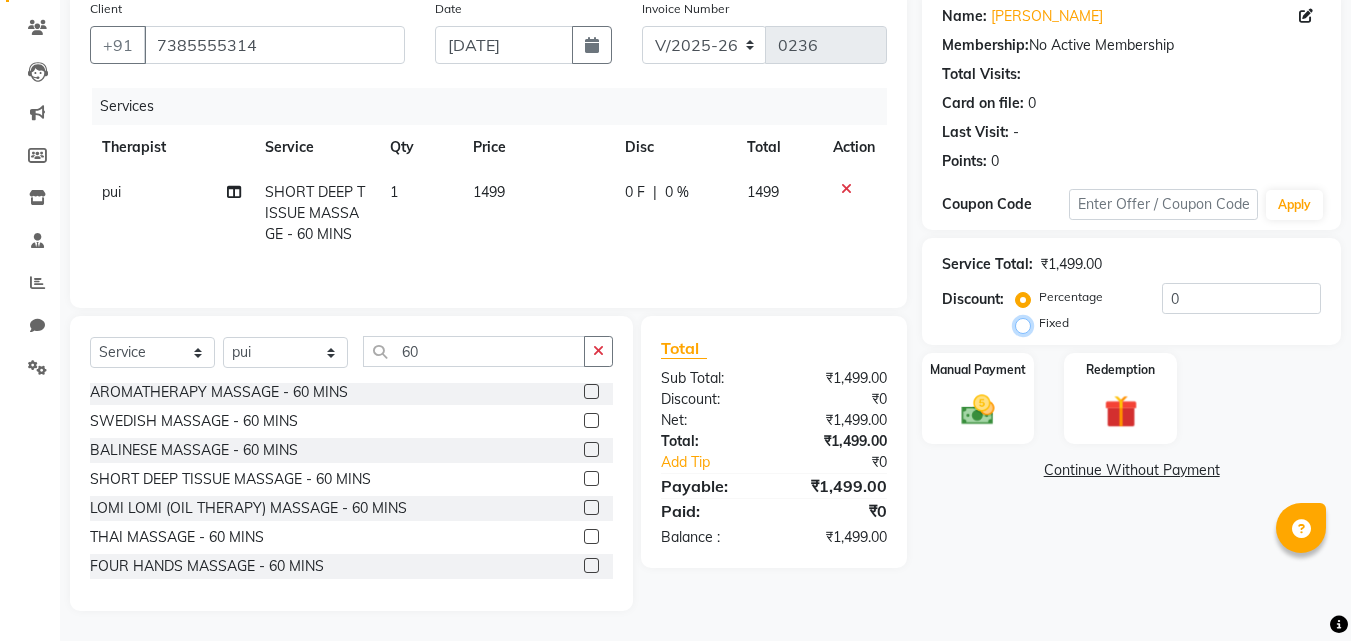 click on "Fixed" at bounding box center (1027, 323) 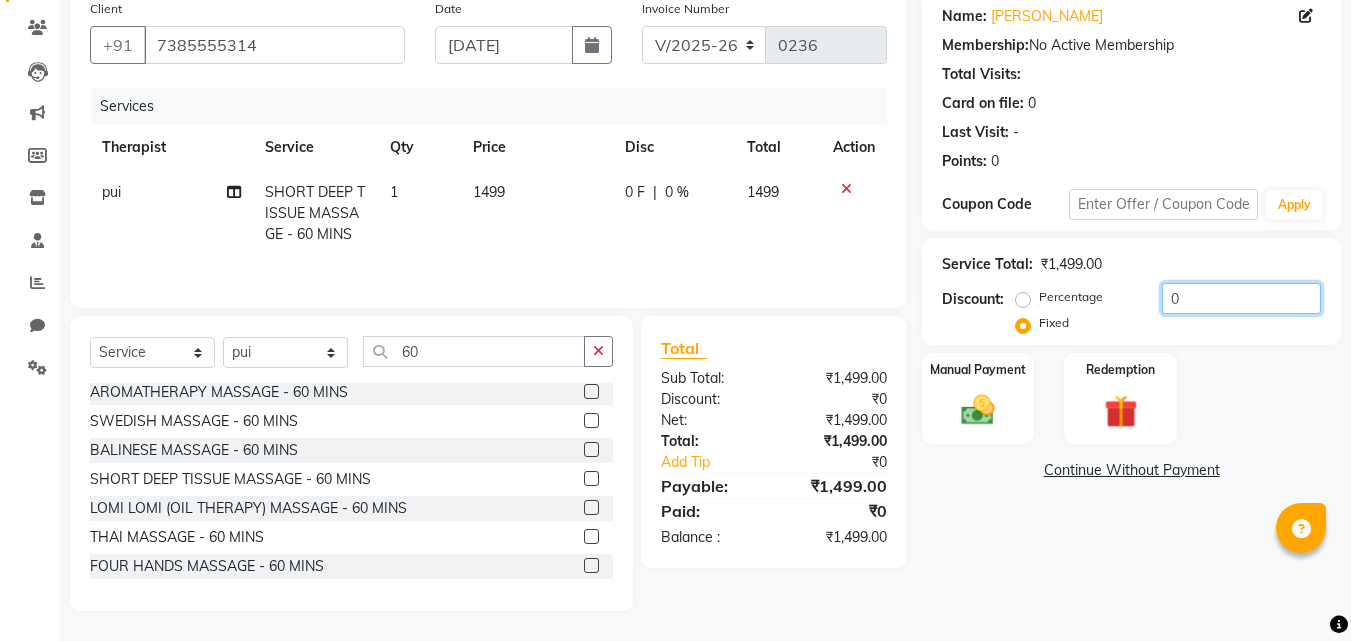 click on "0" 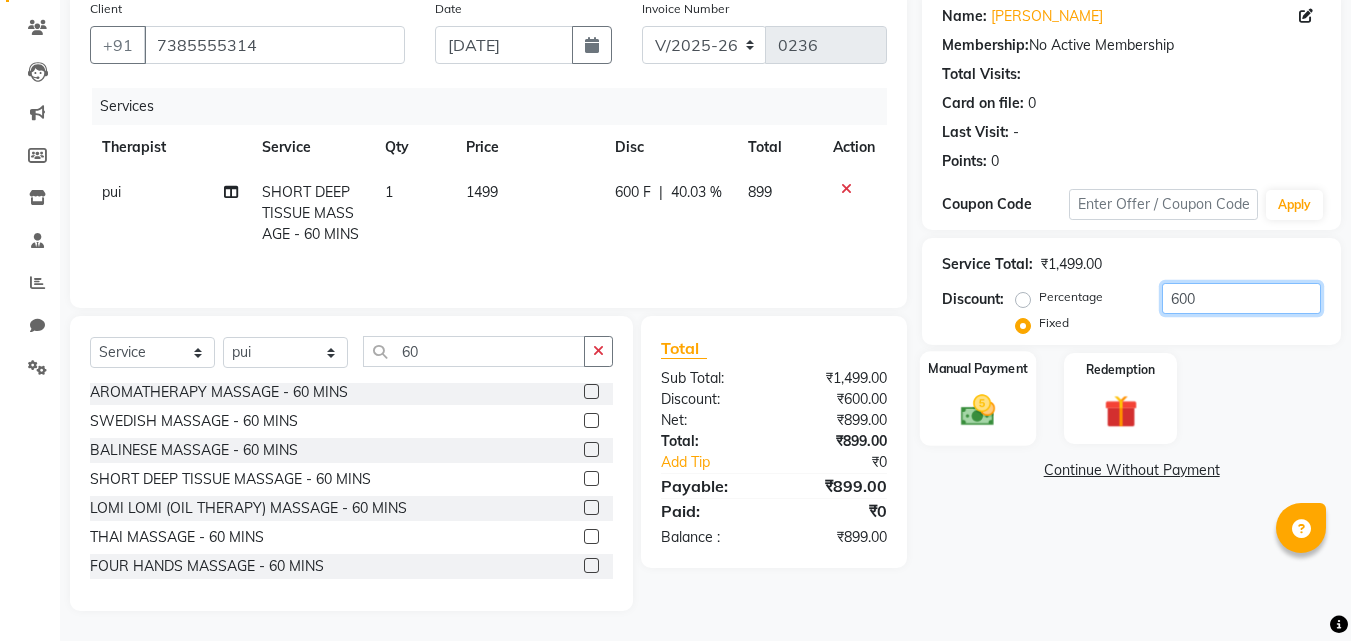 type on "600" 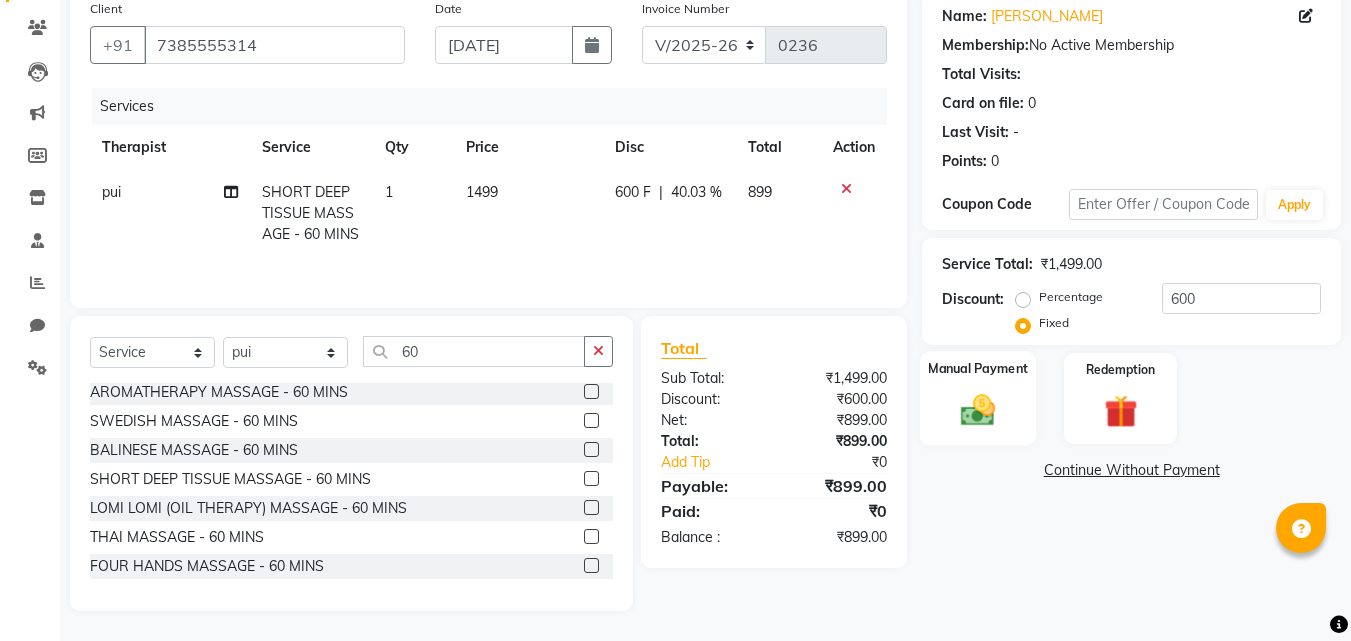 click 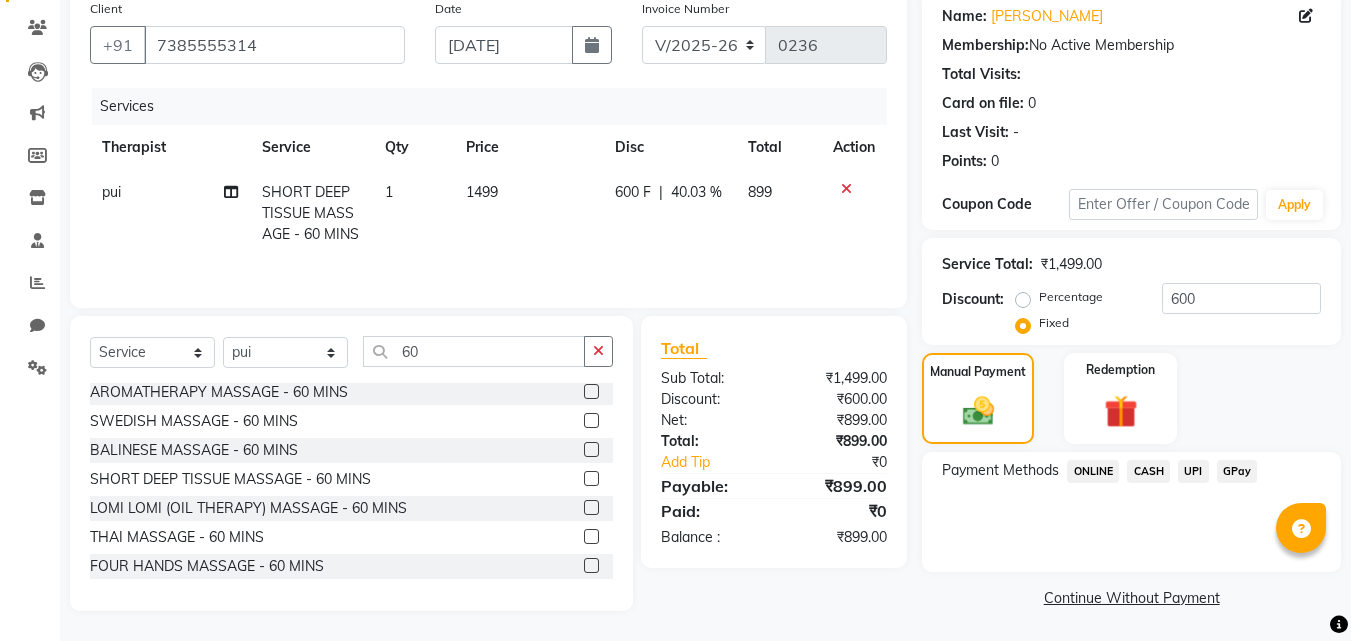 click on "GPay" 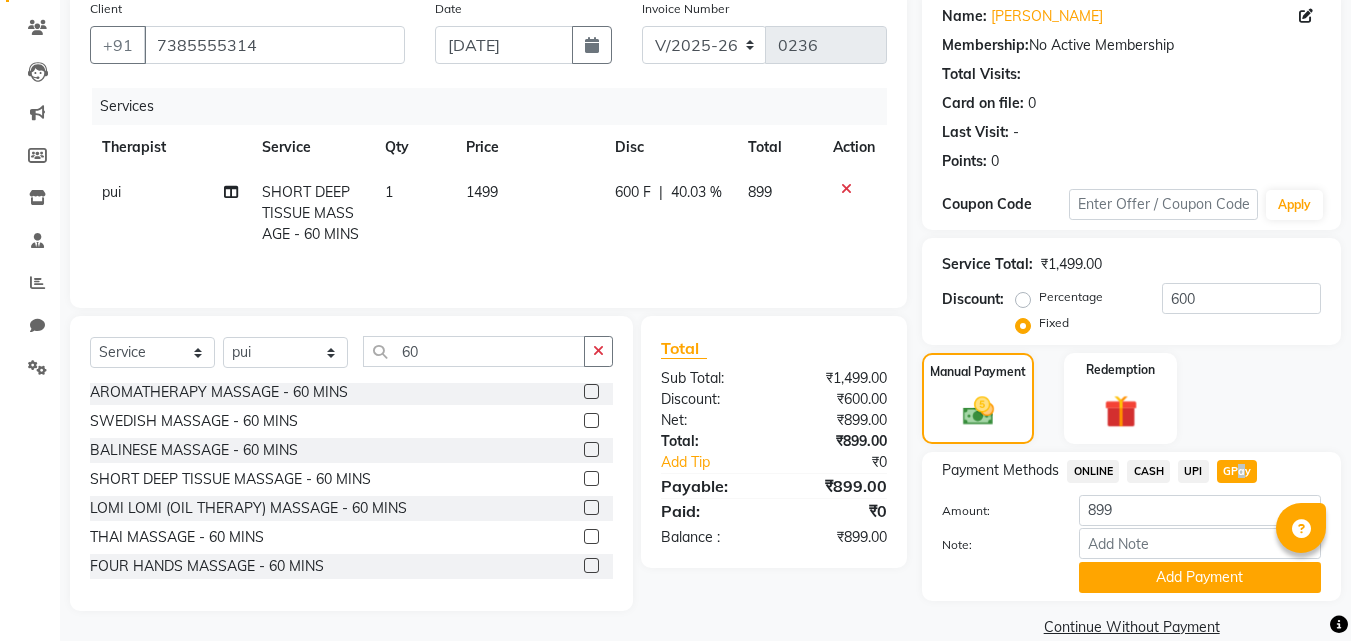scroll, scrollTop: 191, scrollLeft: 0, axis: vertical 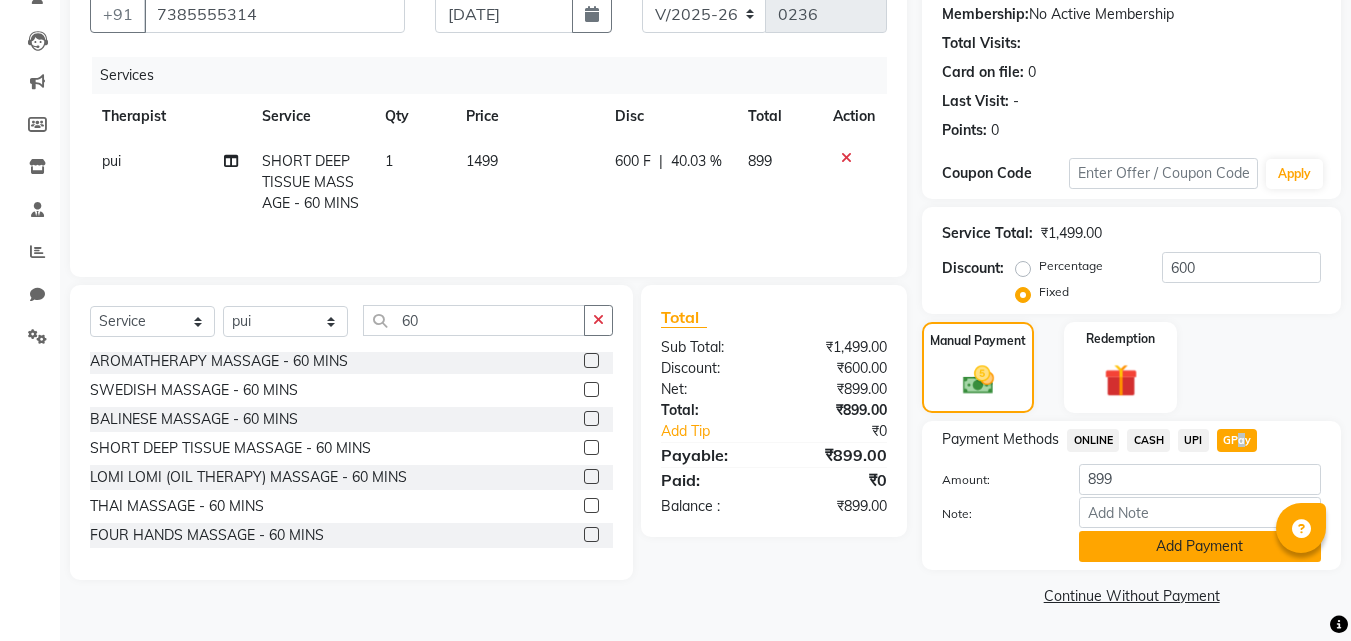 click on "Add Payment" 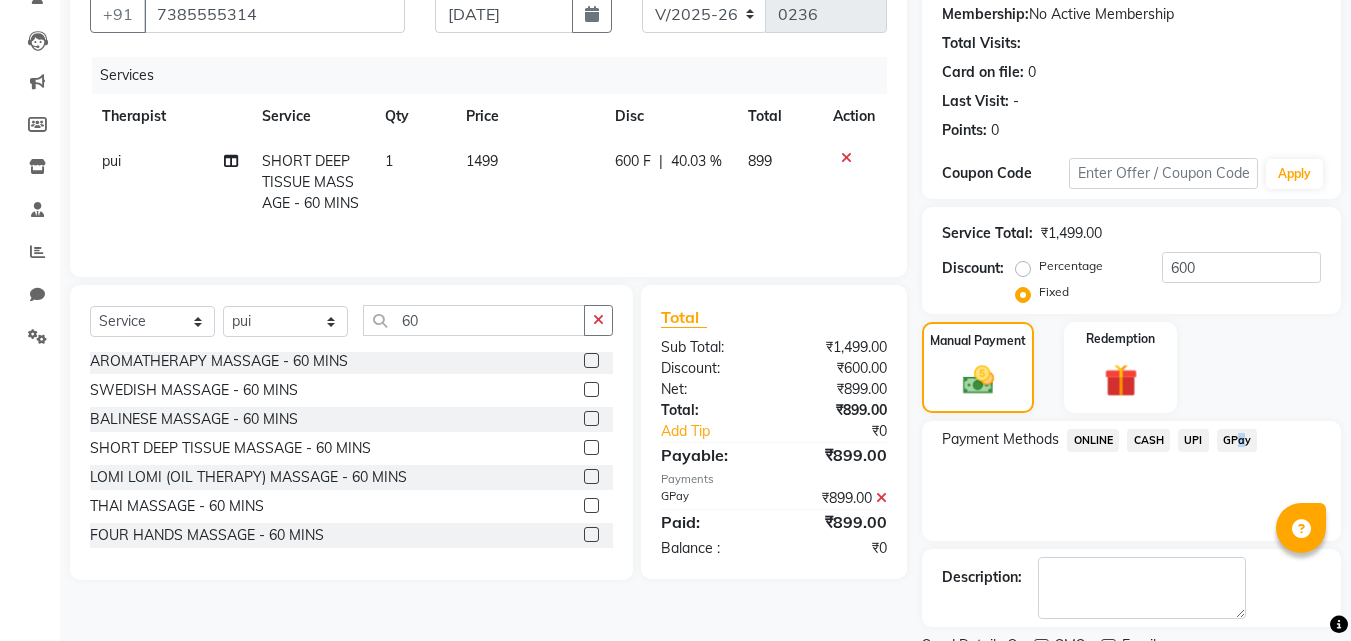 scroll, scrollTop: 275, scrollLeft: 0, axis: vertical 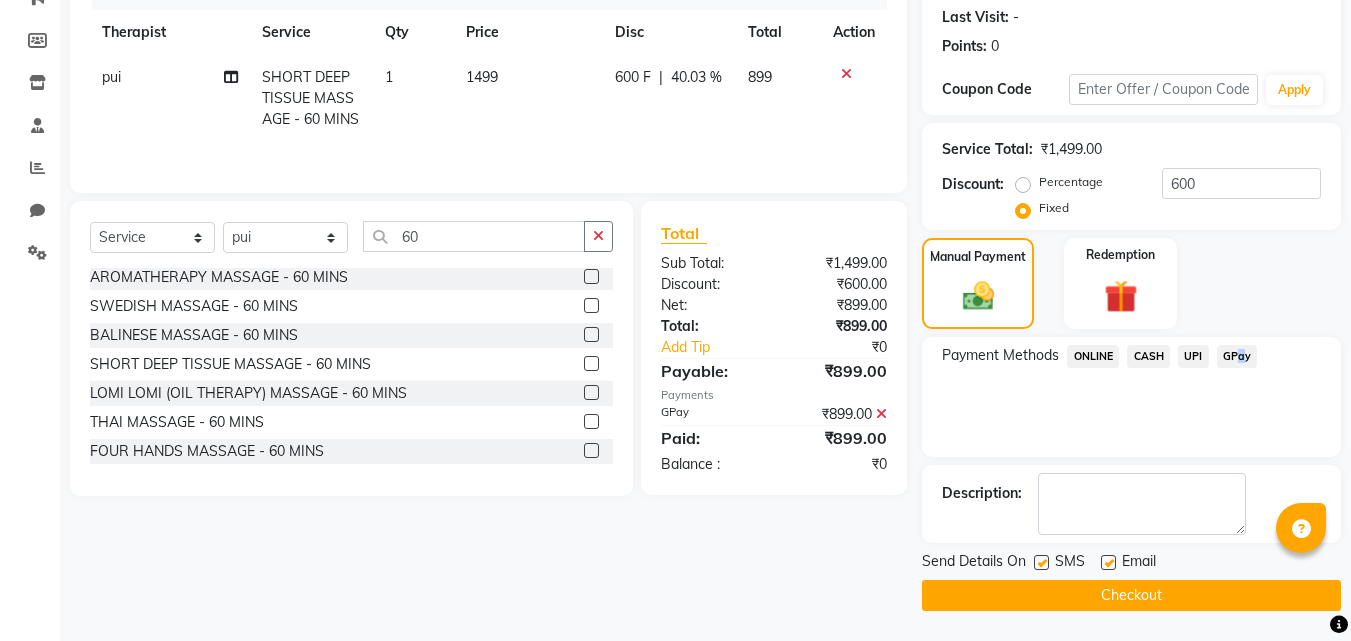 click on "GPay" 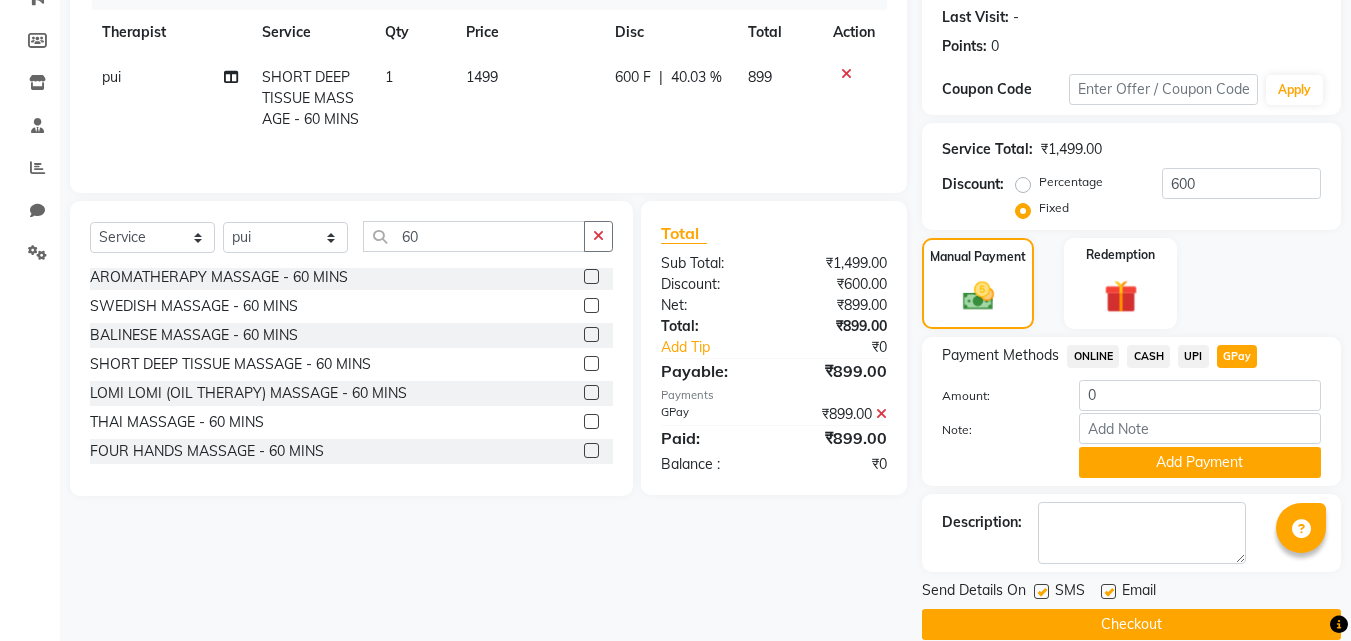 scroll, scrollTop: 304, scrollLeft: 0, axis: vertical 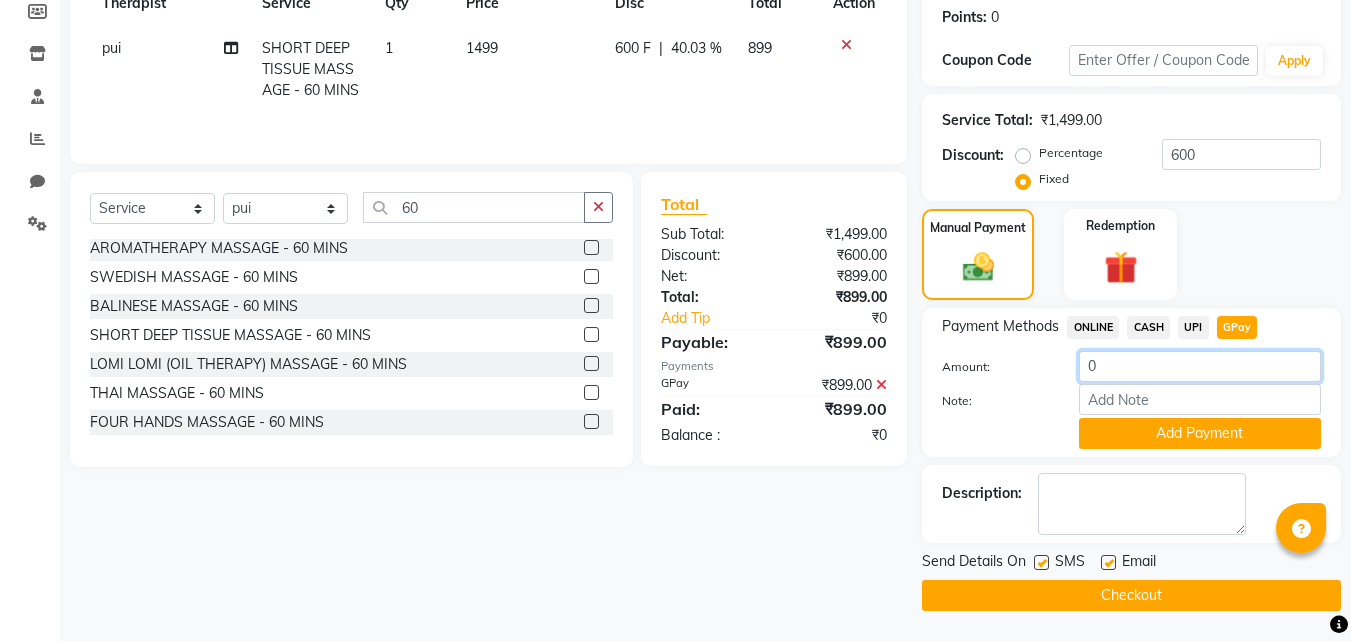 click on "0" 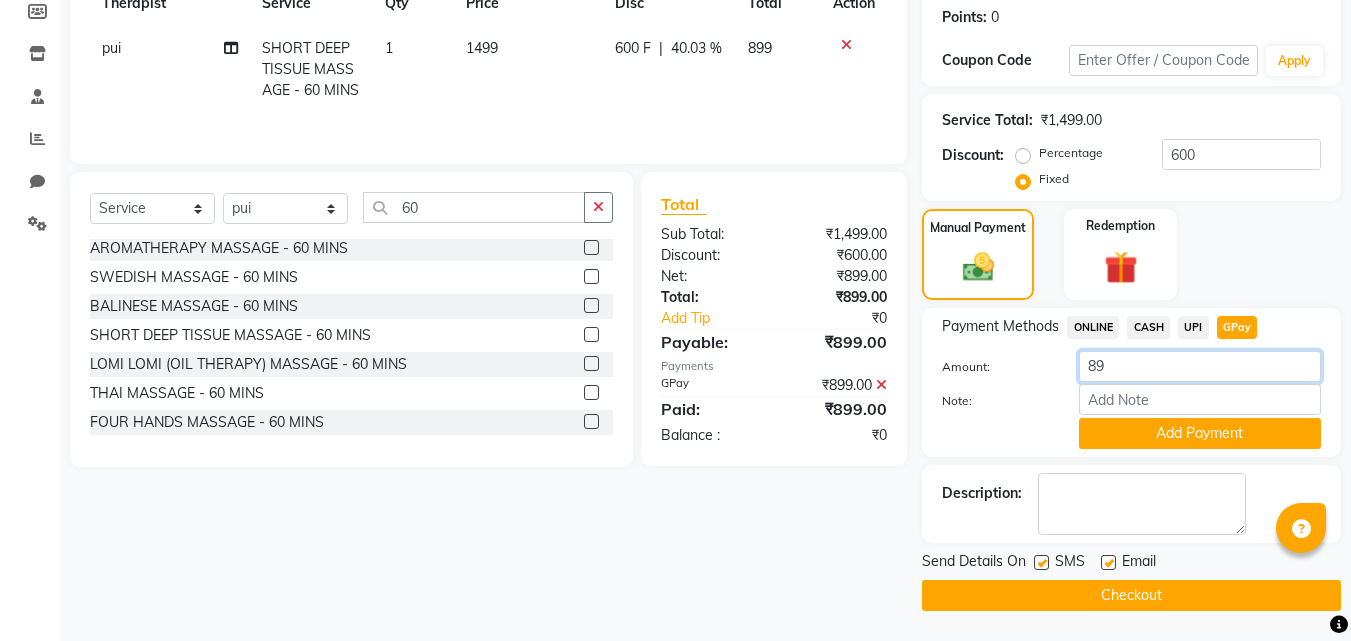 type on "899" 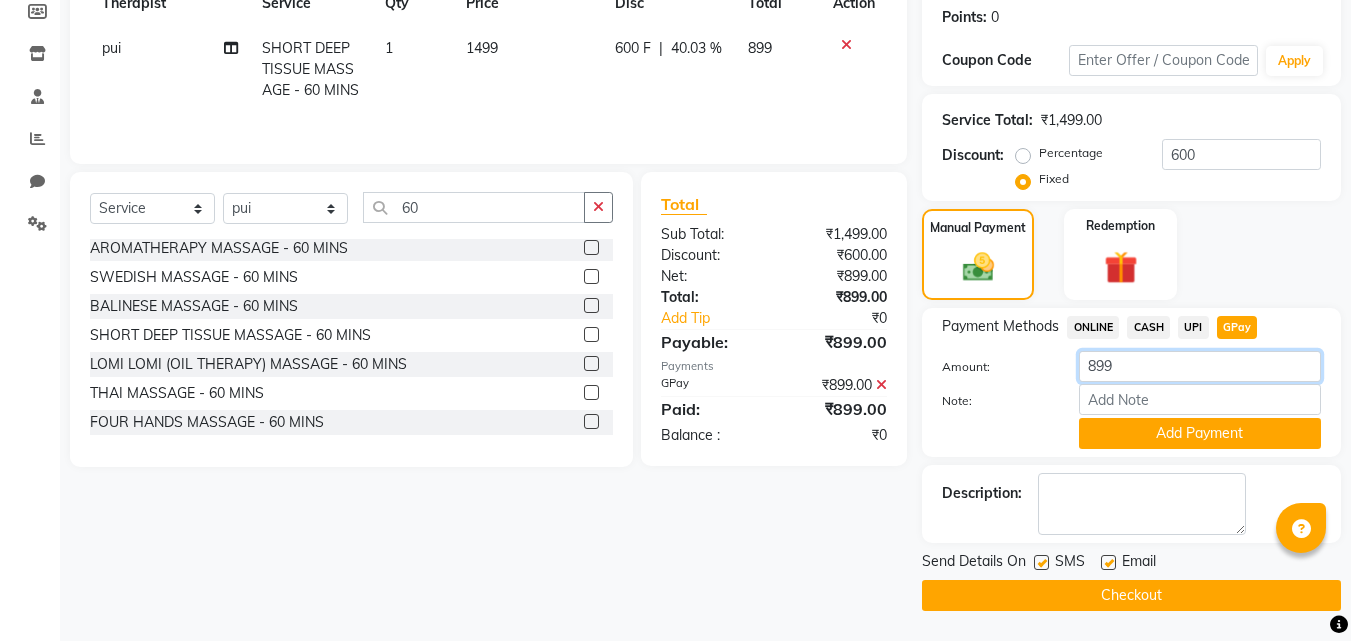 drag, startPoint x: 1128, startPoint y: 364, endPoint x: 1075, endPoint y: 383, distance: 56.302753 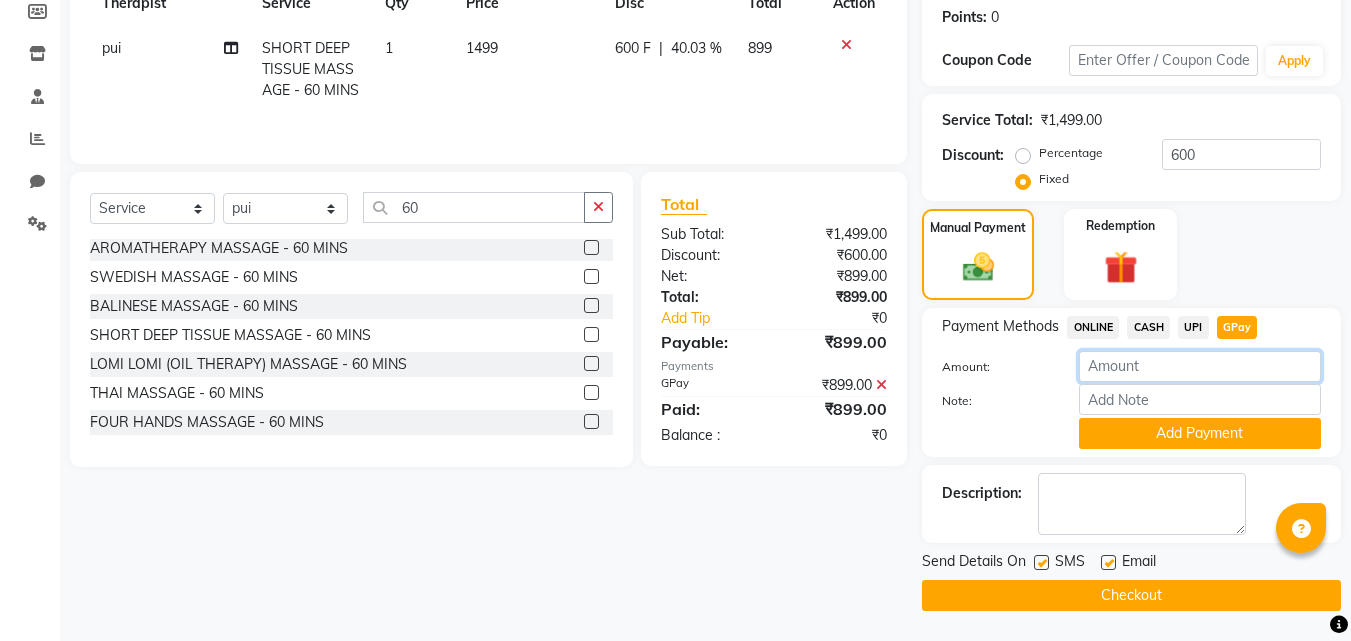 type 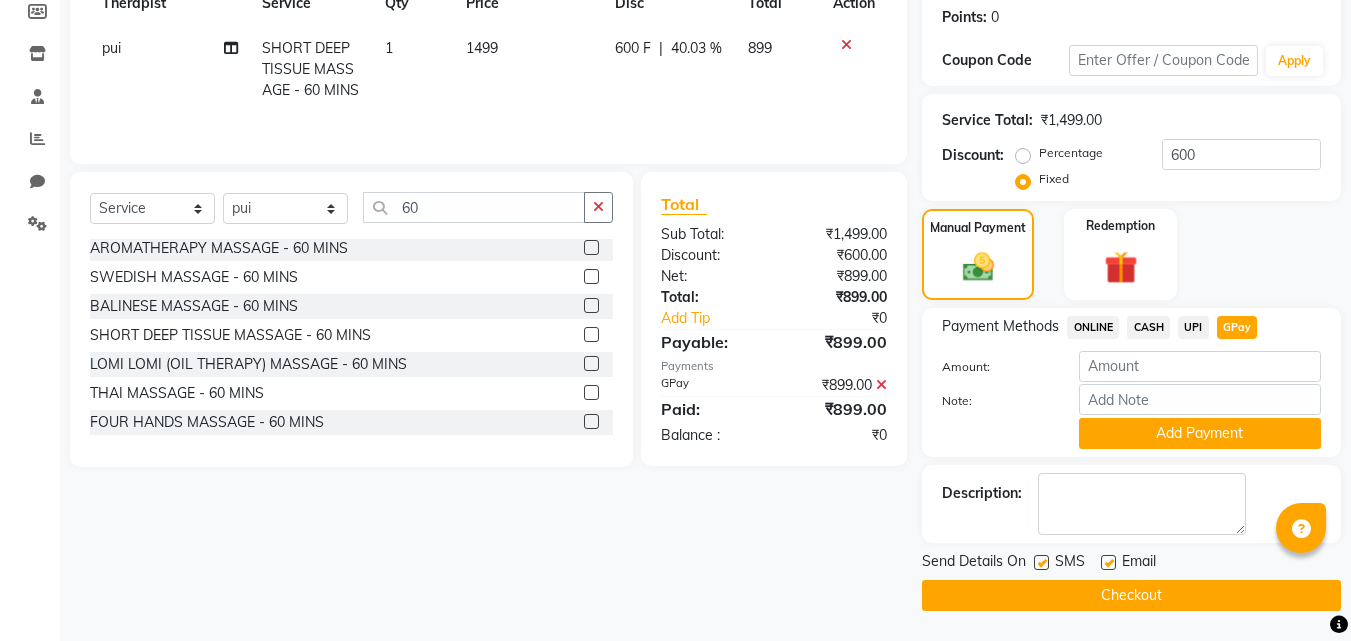 click on "Checkout" 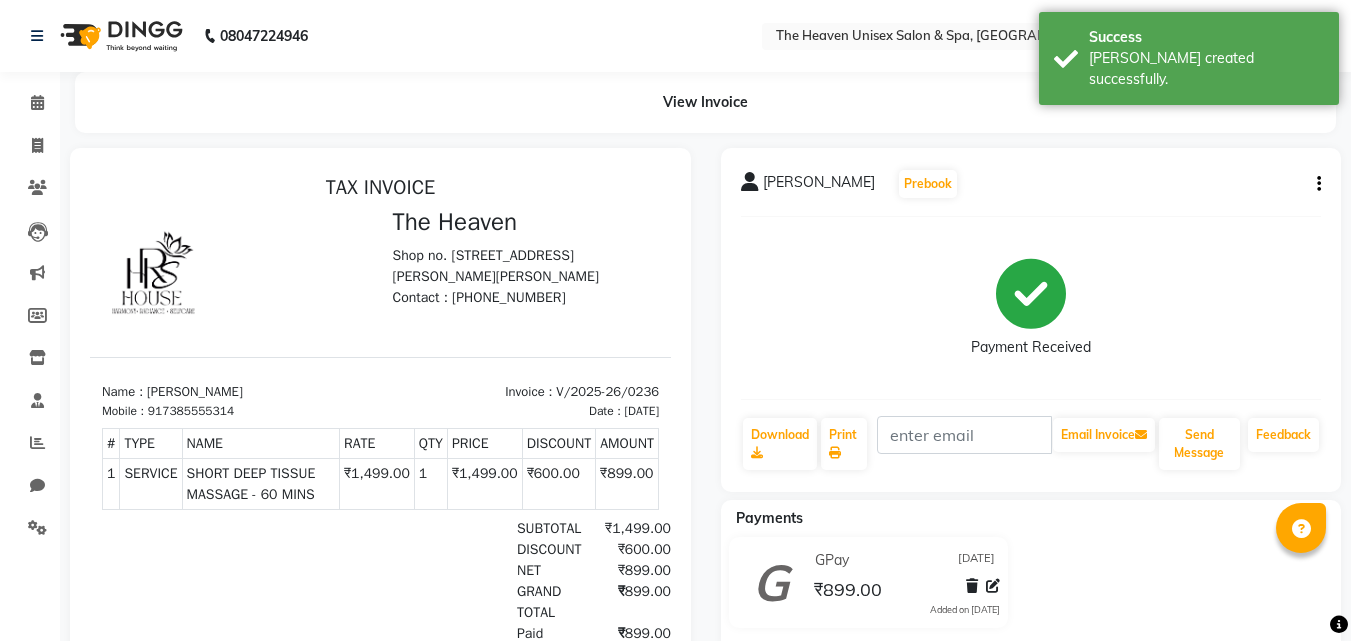 scroll, scrollTop: 155, scrollLeft: 0, axis: vertical 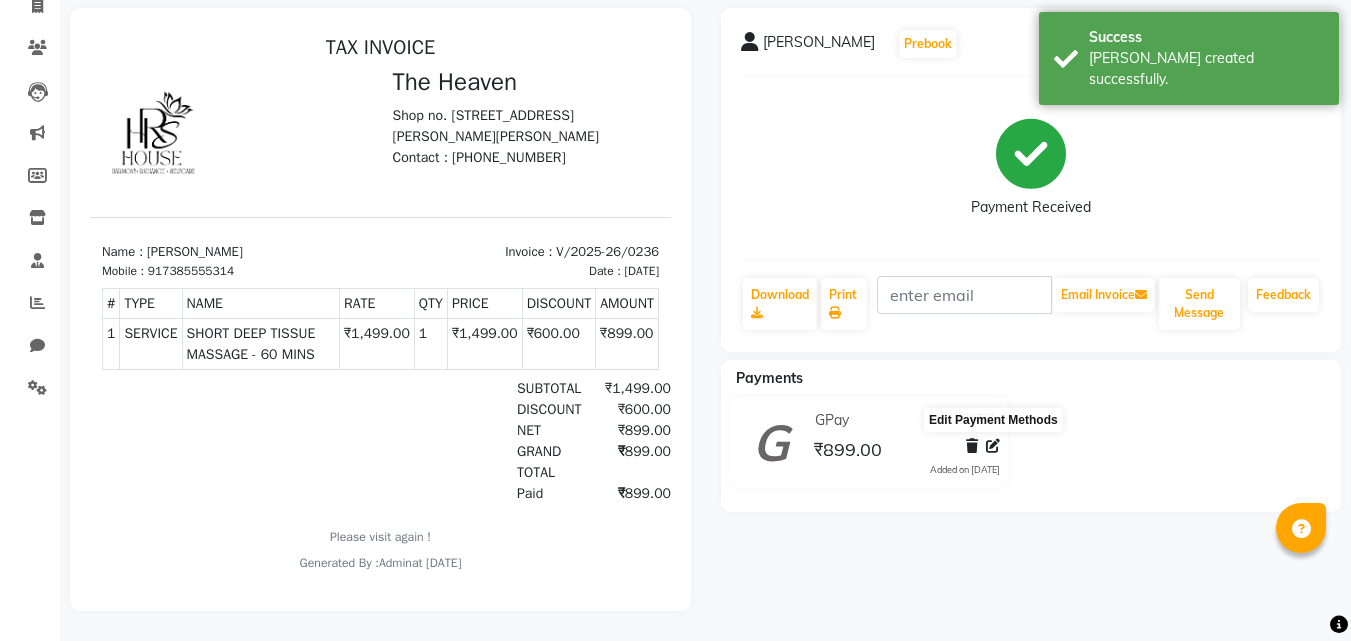 click 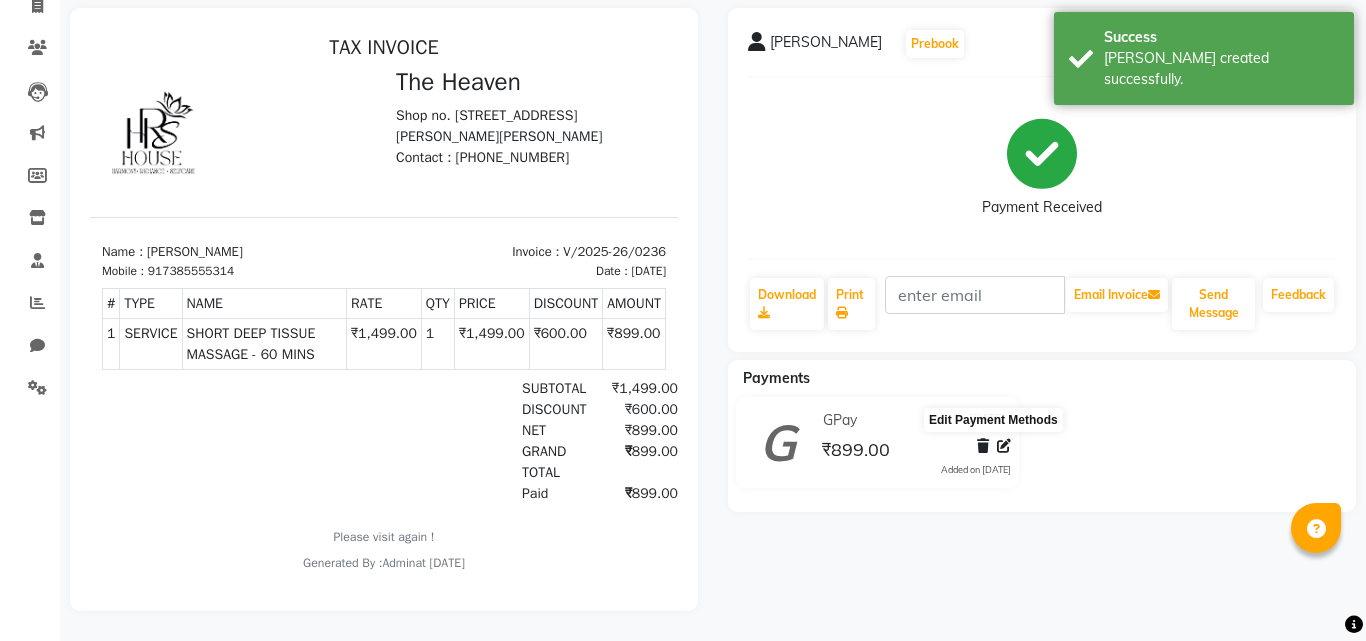 select on "5" 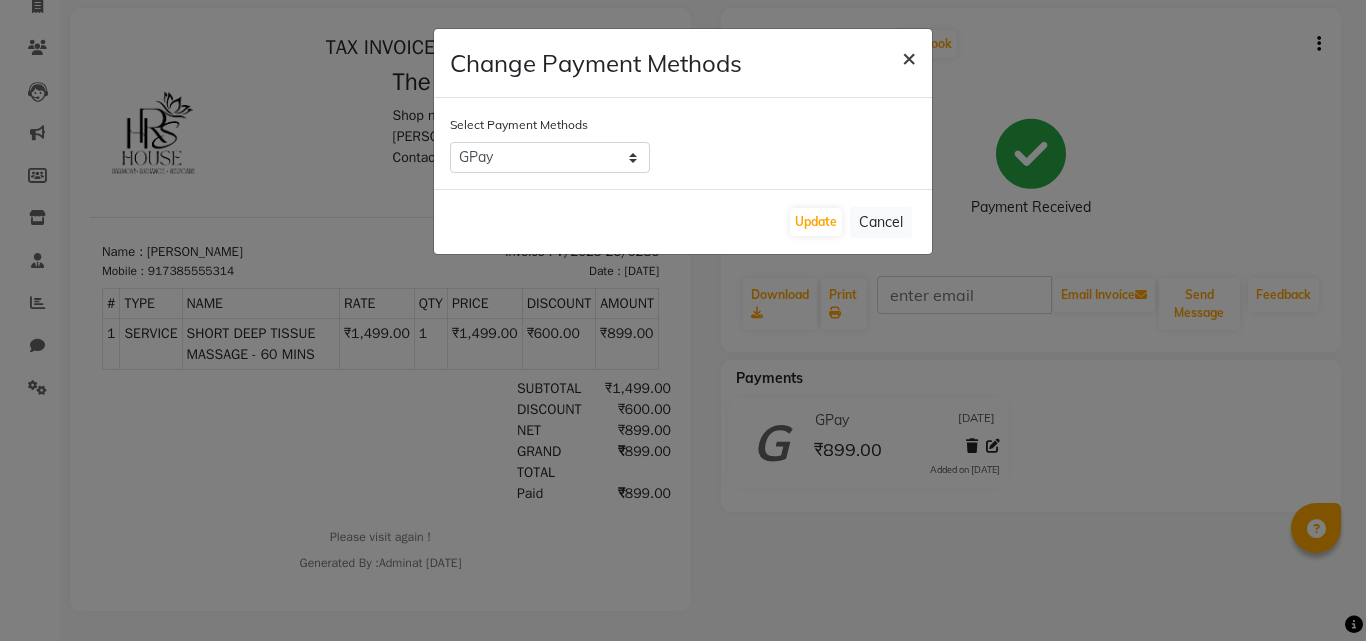 click on "×" 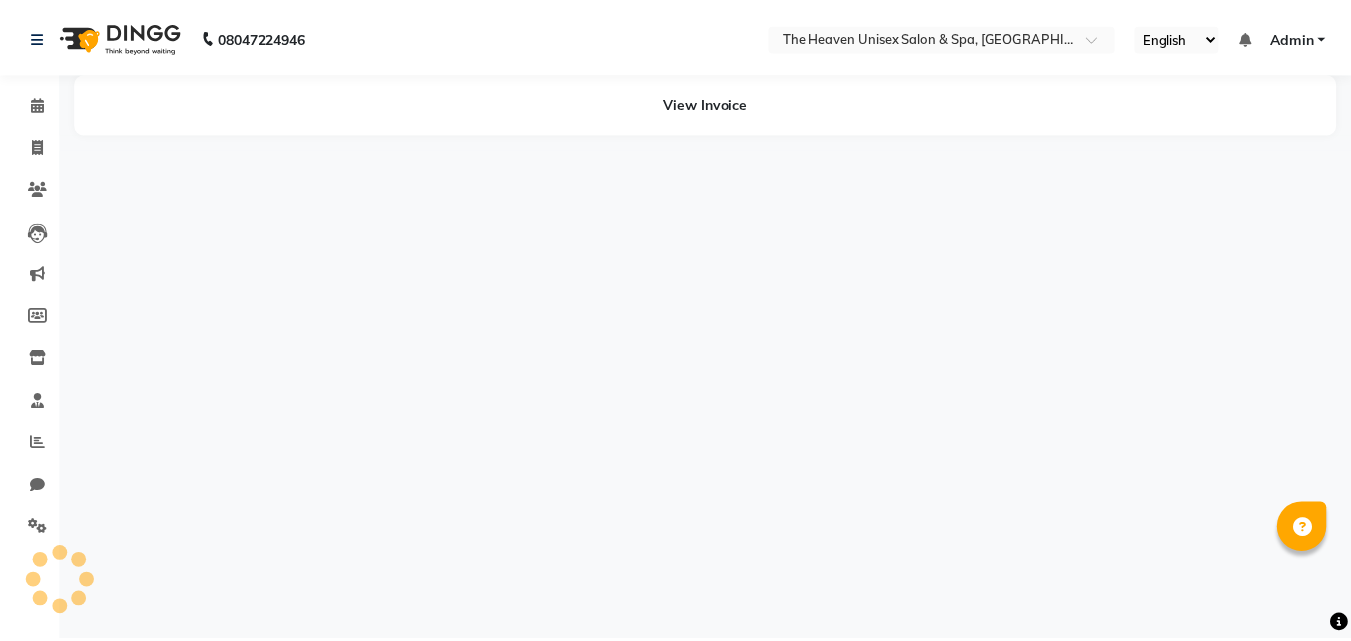 scroll, scrollTop: 0, scrollLeft: 0, axis: both 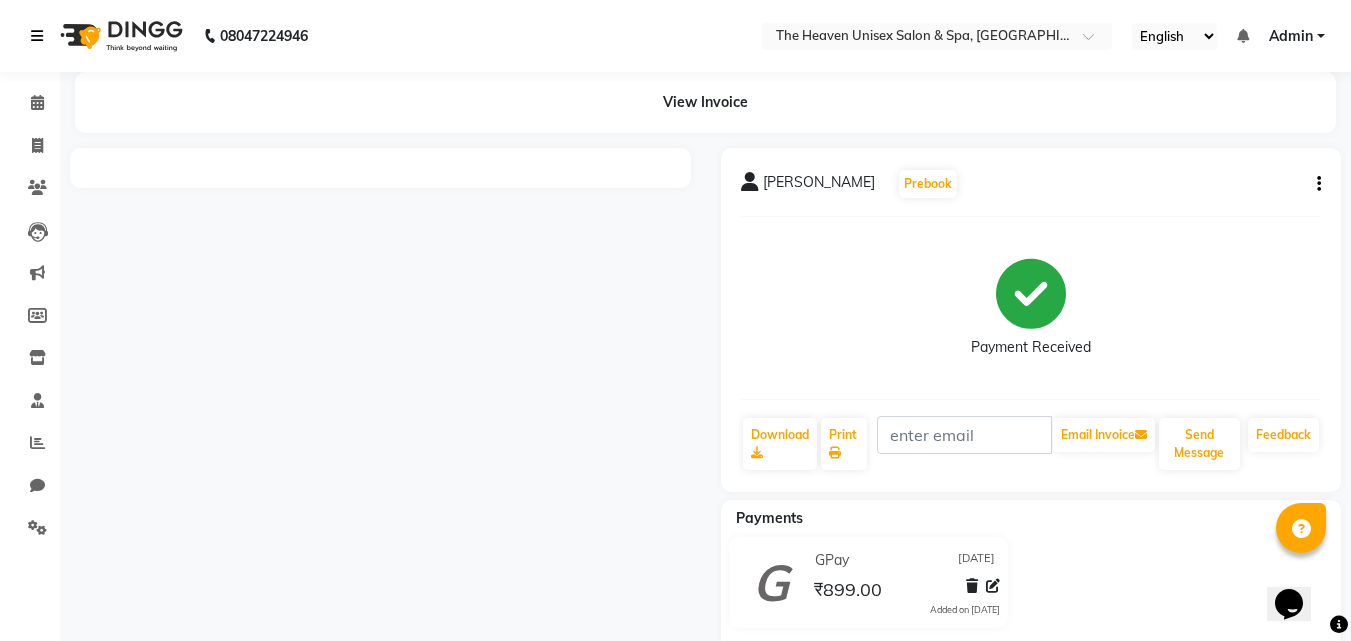 click at bounding box center (37, 36) 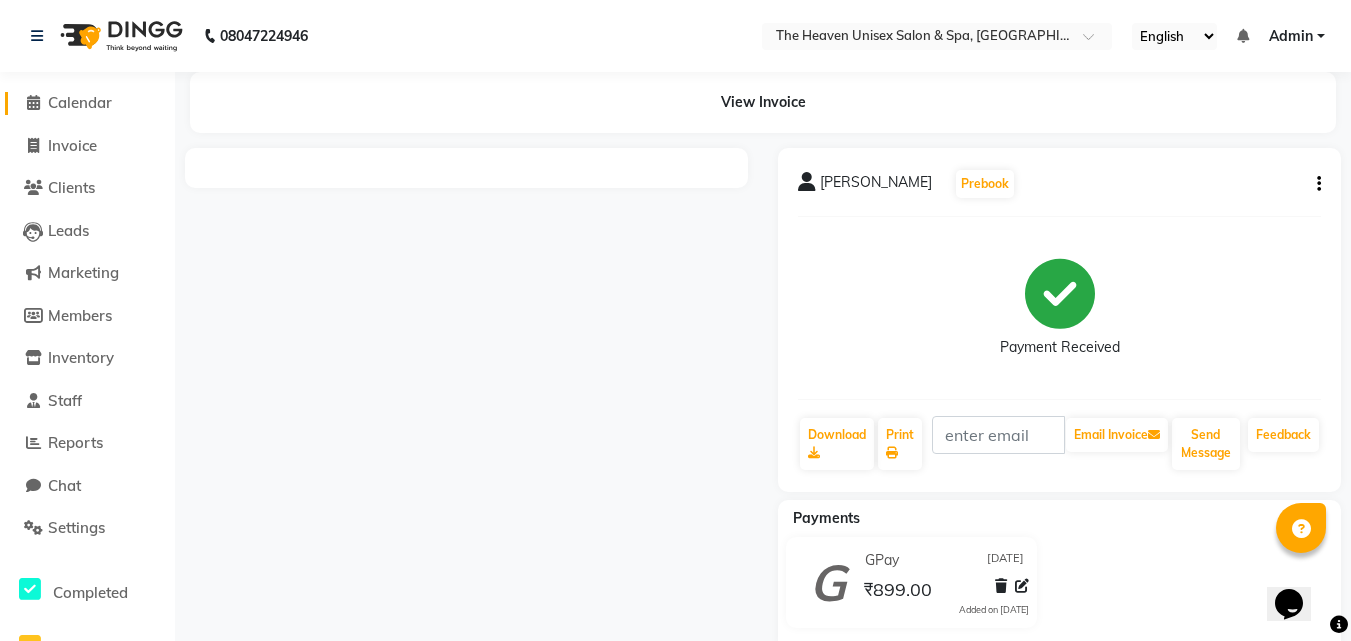 click on "Calendar" 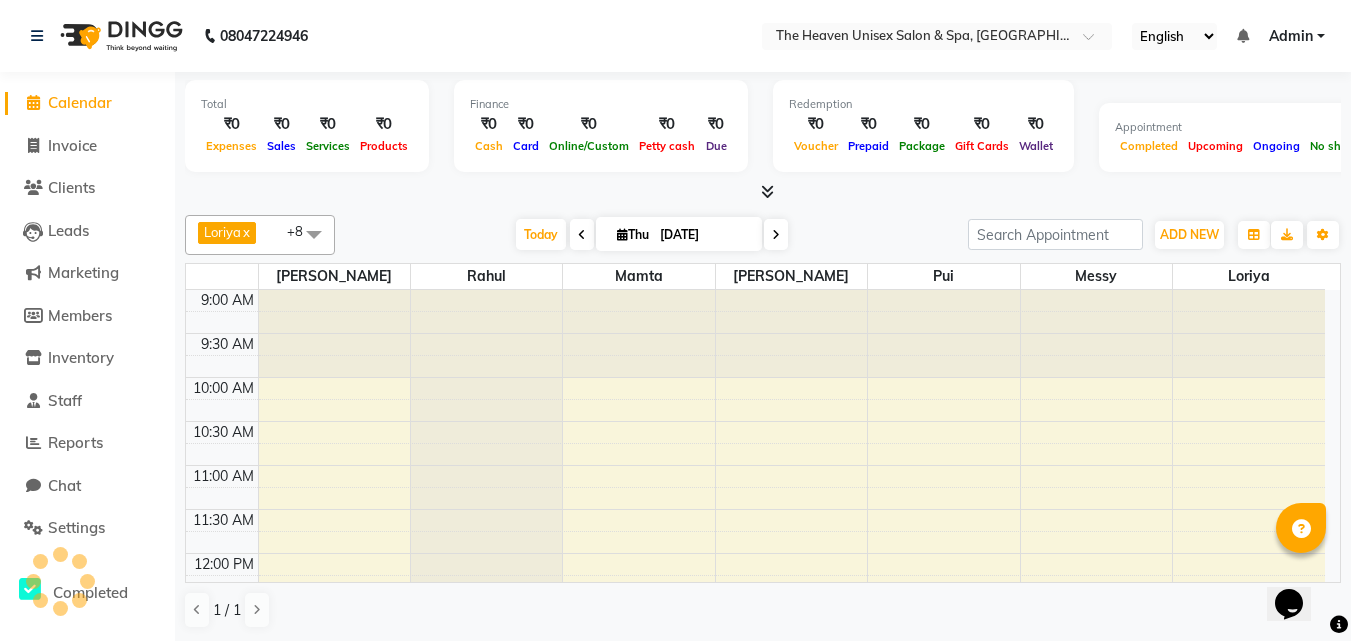 scroll, scrollTop: 0, scrollLeft: 0, axis: both 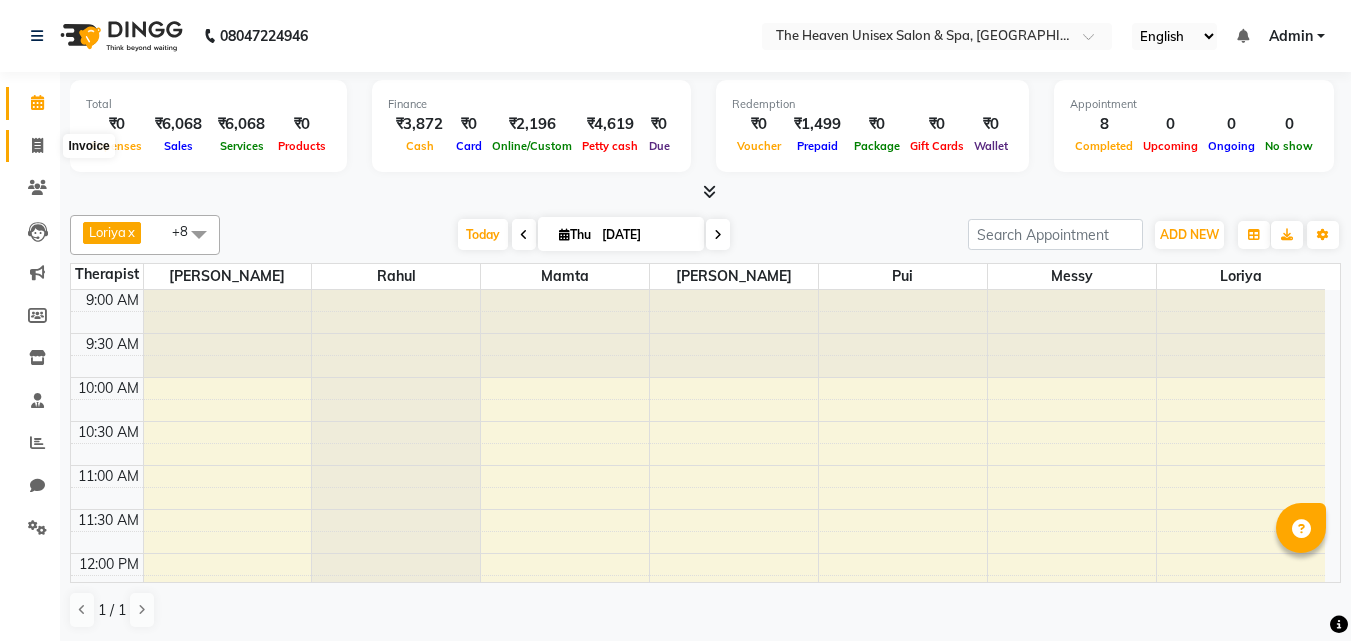 click 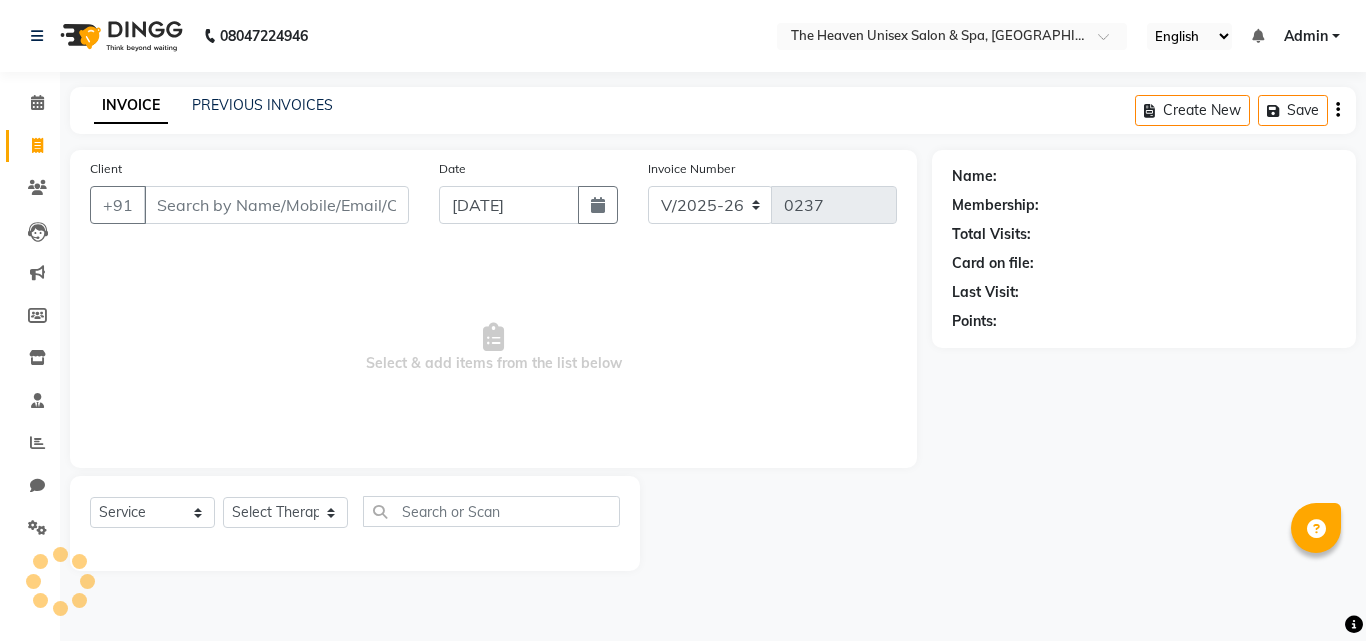 click on "Client" at bounding box center [276, 205] 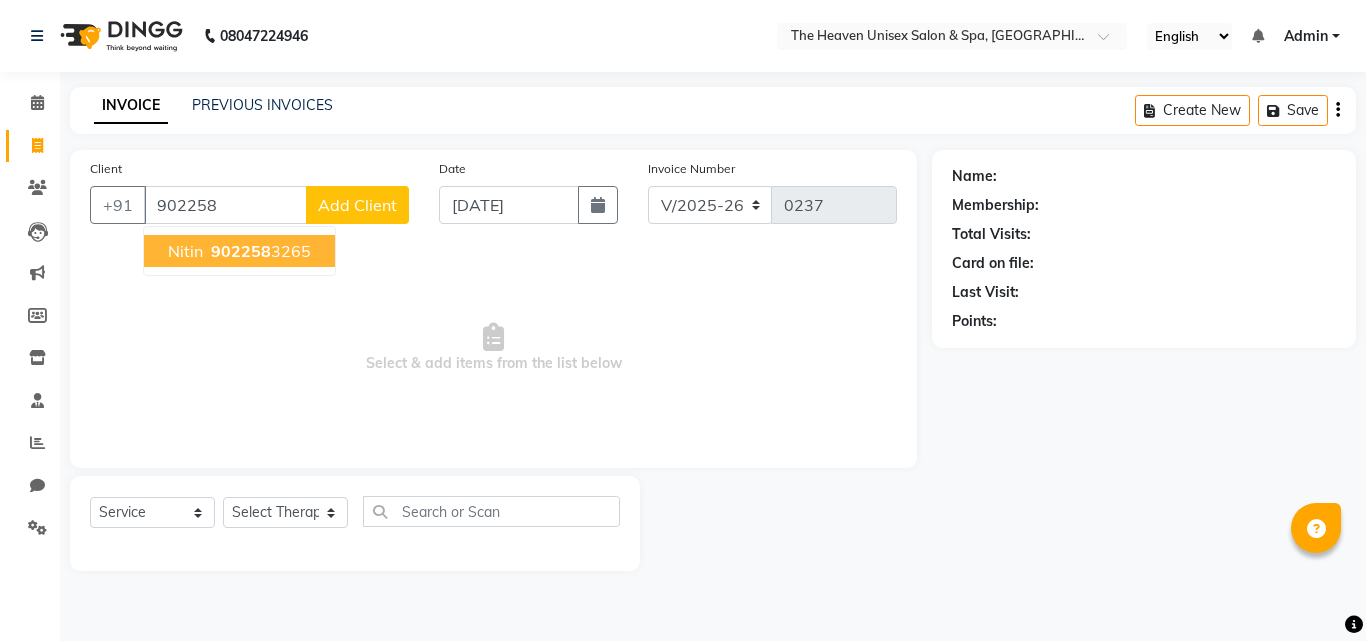 click on "902258" at bounding box center [241, 251] 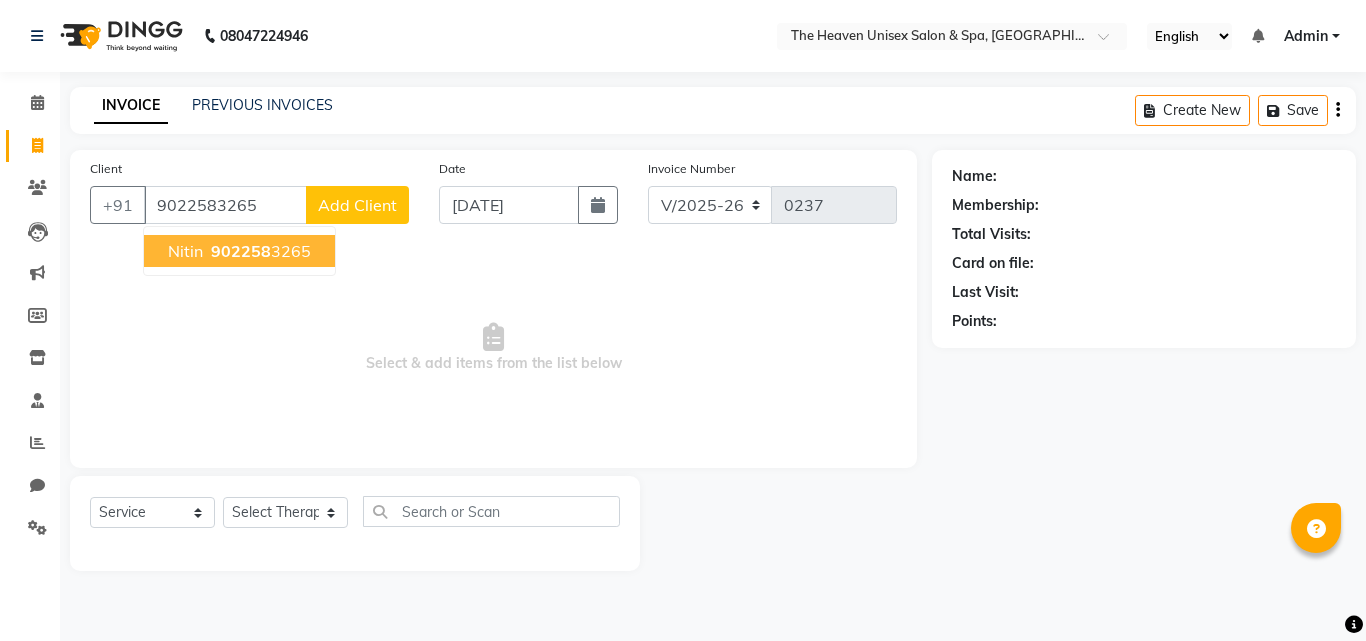 type on "9022583265" 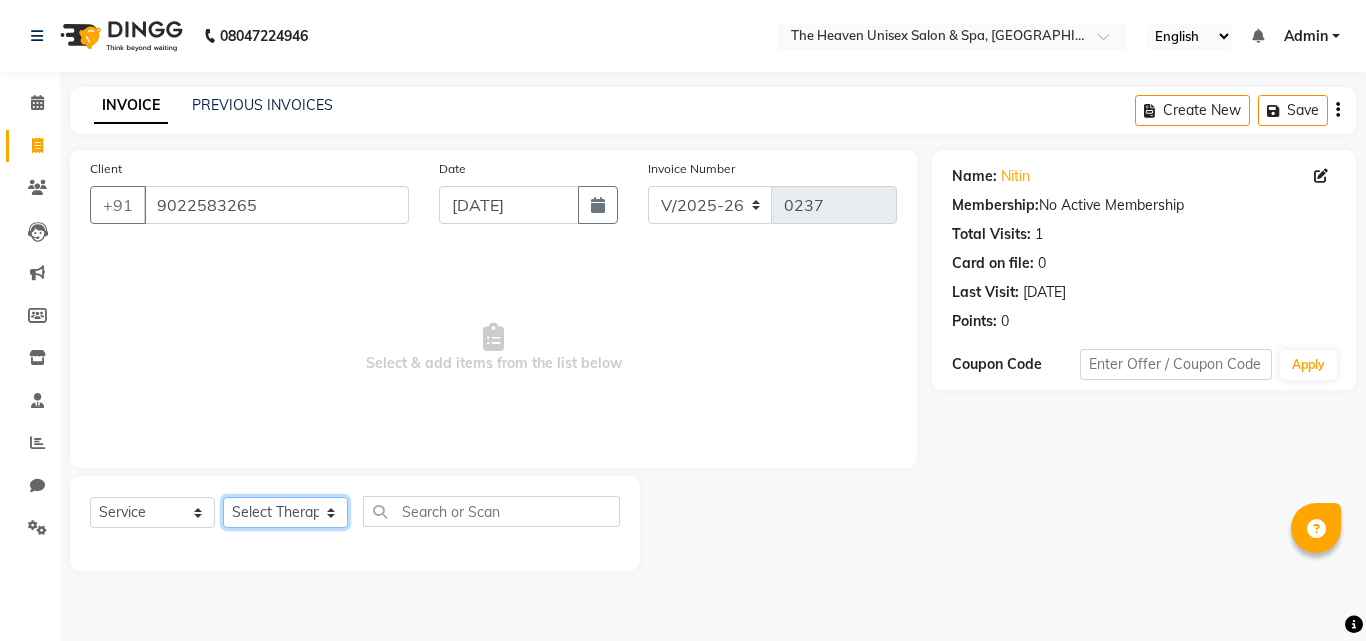click on "Select Therapist Becky Himanshu Singh  Loriya Mamta Meraj messy pui Rahul Rashmi riddhi" 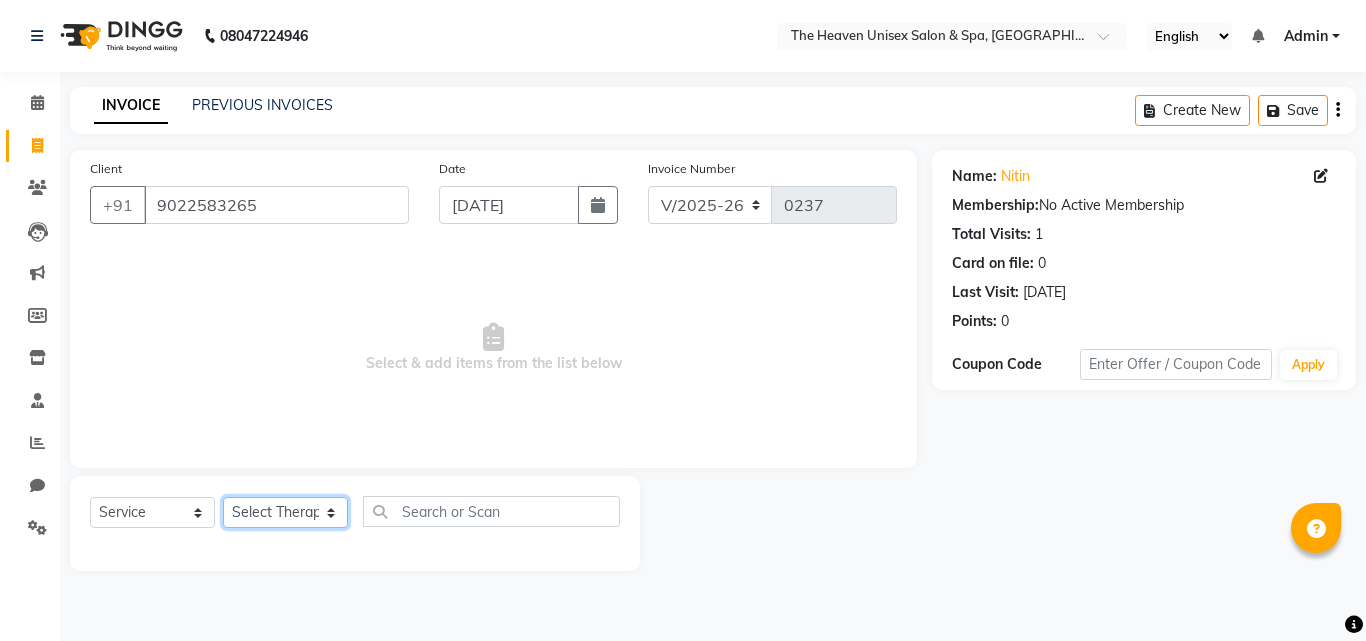 select on "83297" 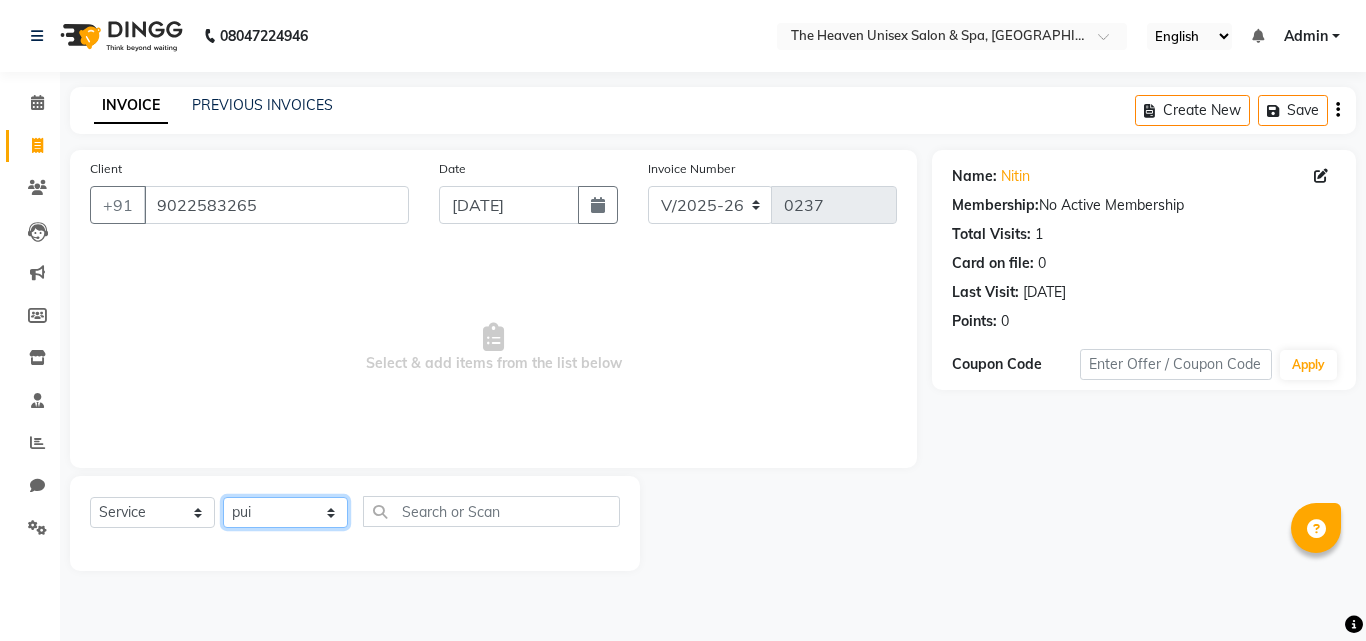 click on "Select Therapist Becky Himanshu Singh  Loriya Mamta Meraj messy pui Rahul Rashmi riddhi" 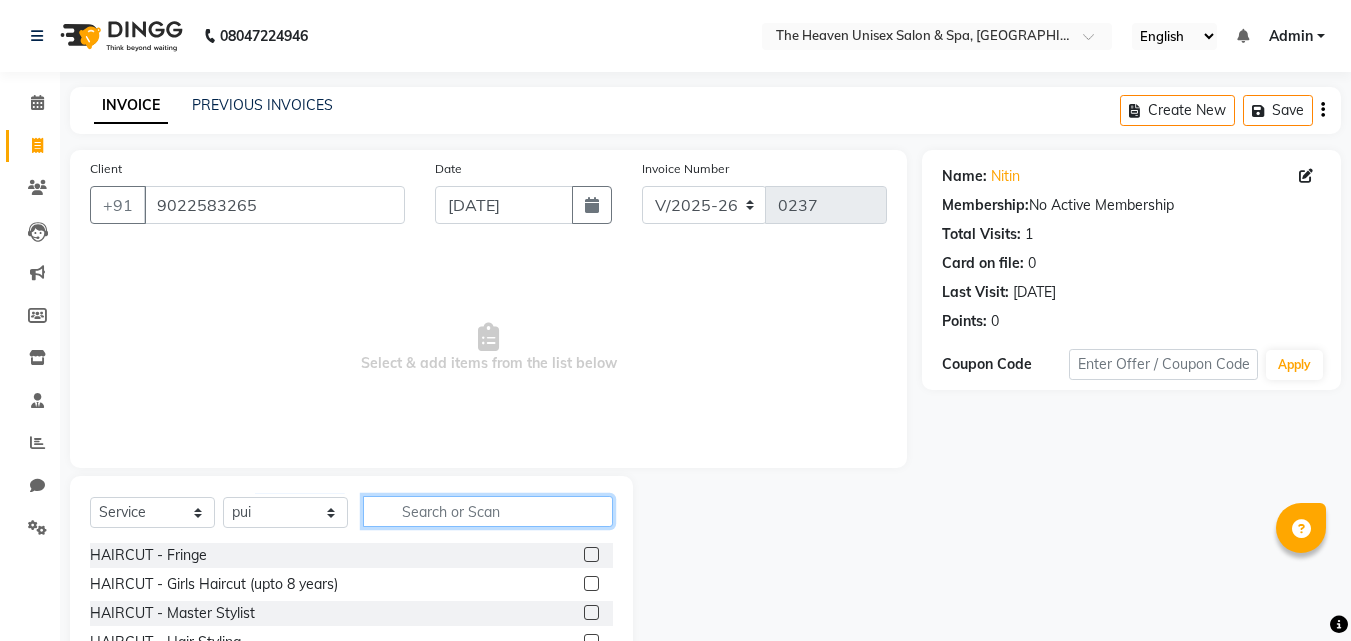 click 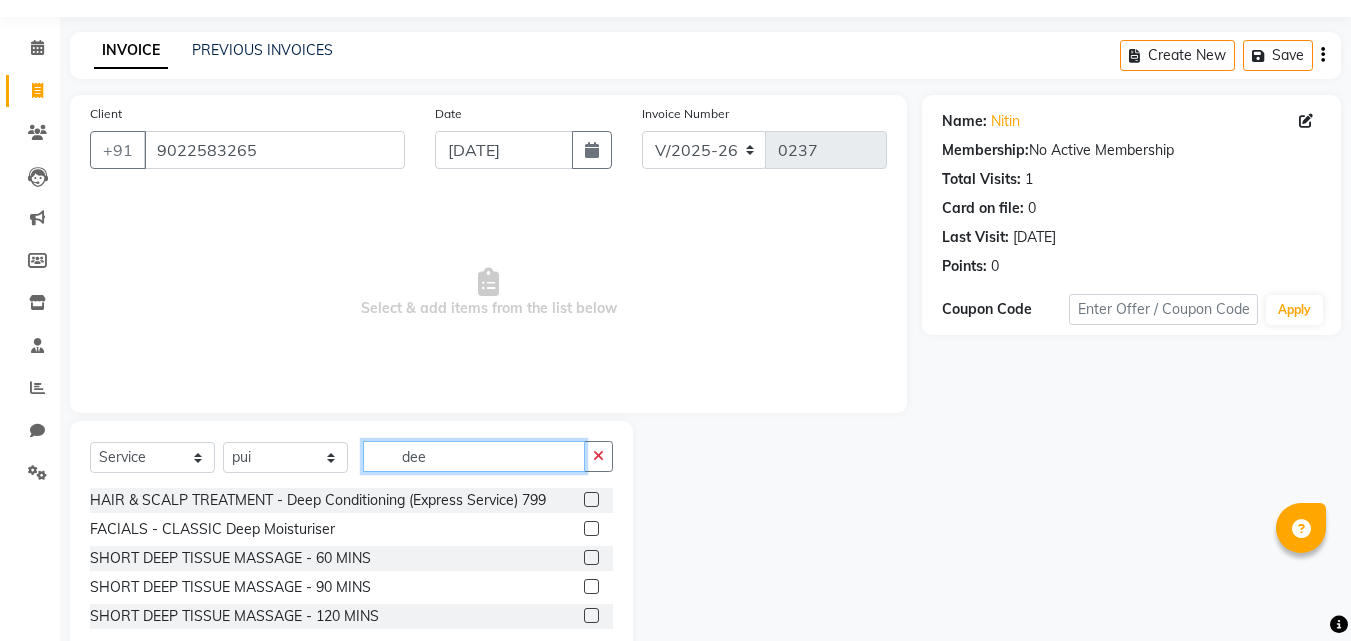 scroll, scrollTop: 105, scrollLeft: 0, axis: vertical 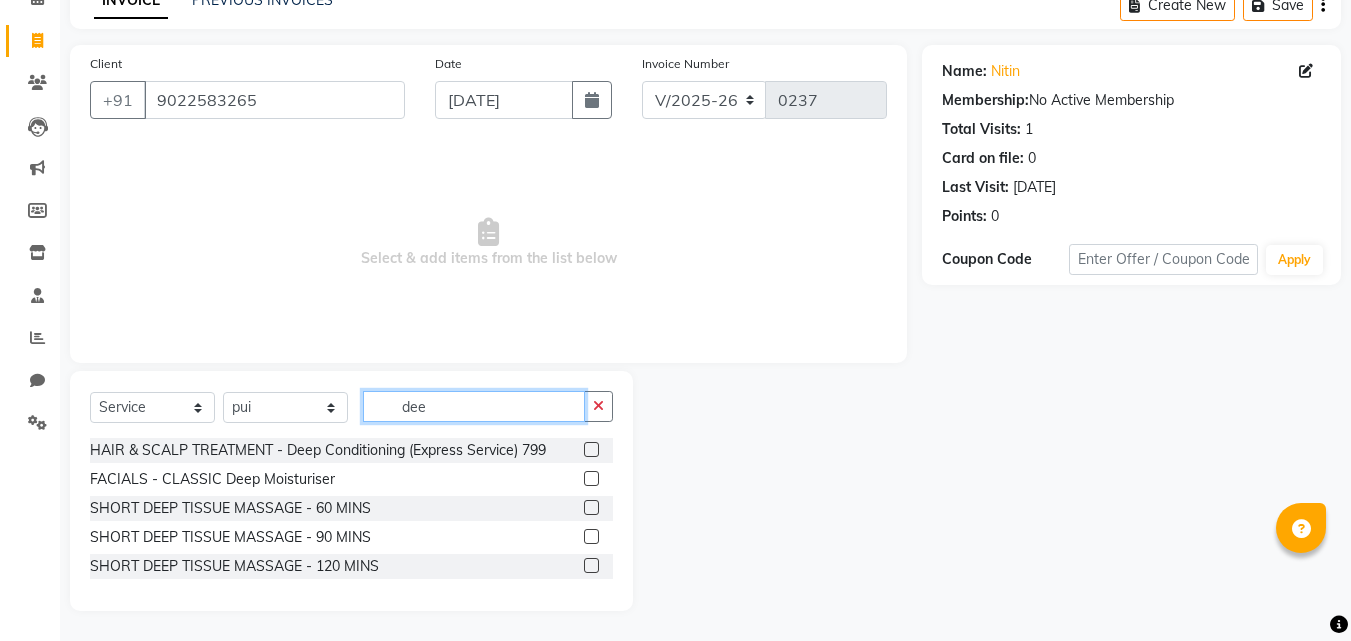 type on "dee" 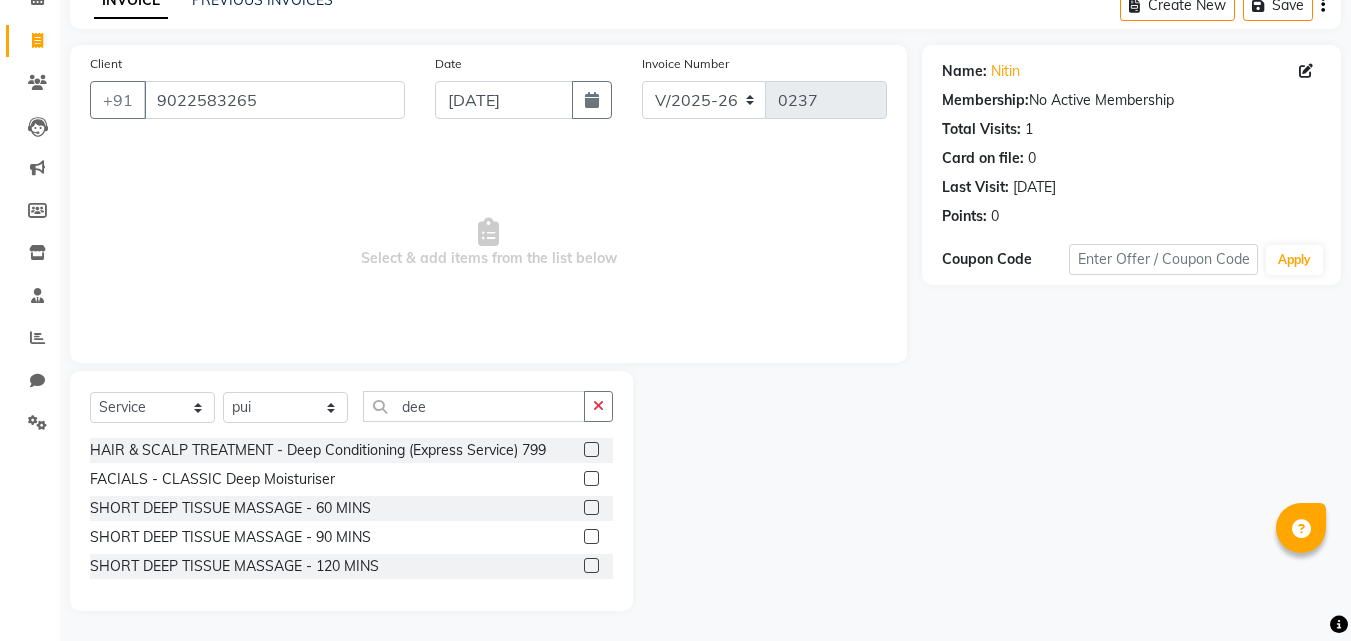 click 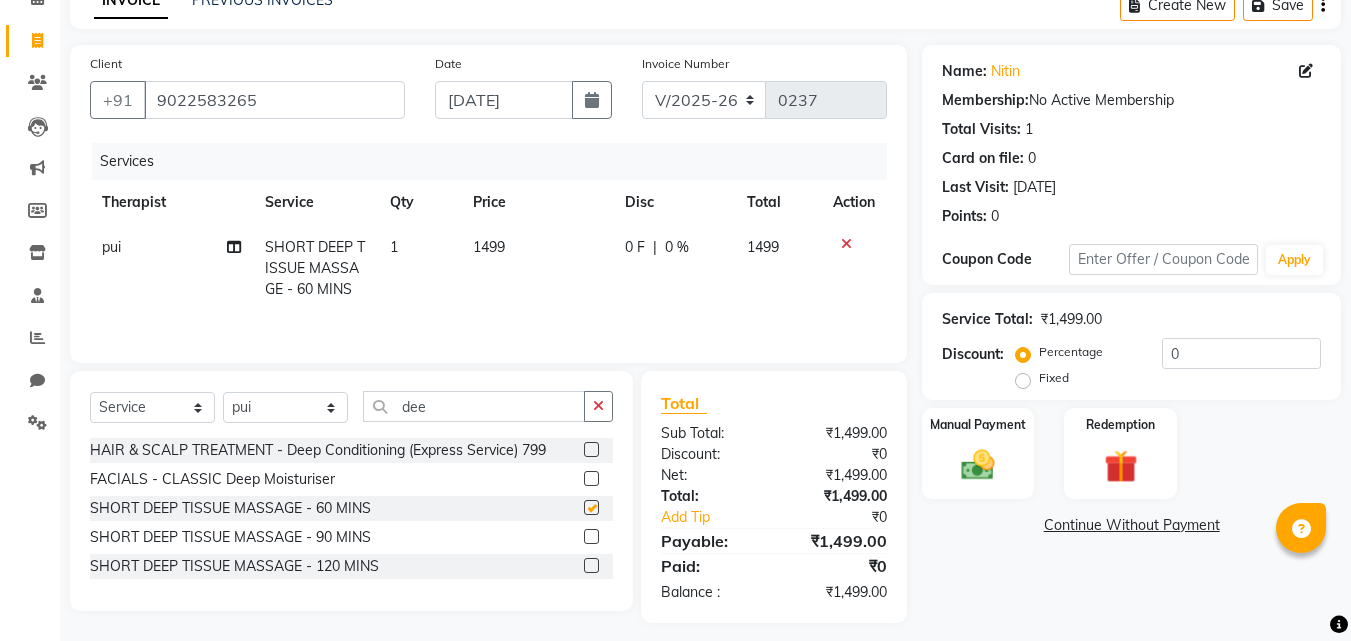 checkbox on "false" 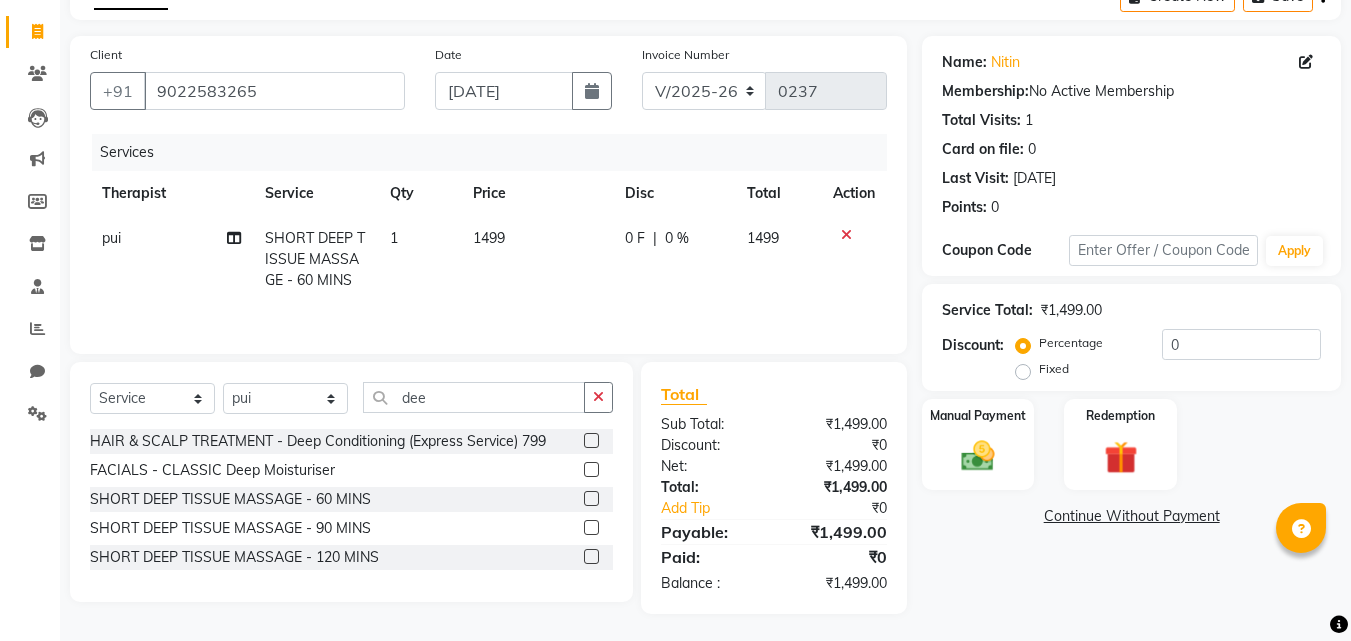 scroll, scrollTop: 117, scrollLeft: 0, axis: vertical 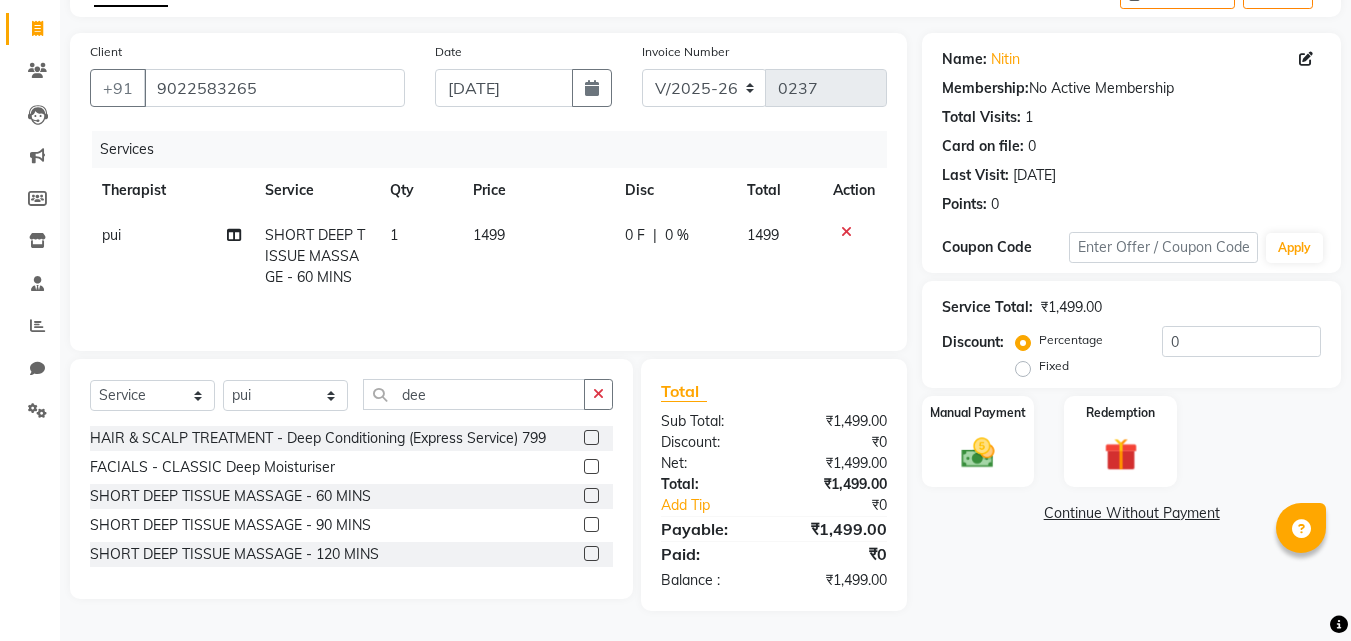 click on "Fixed" 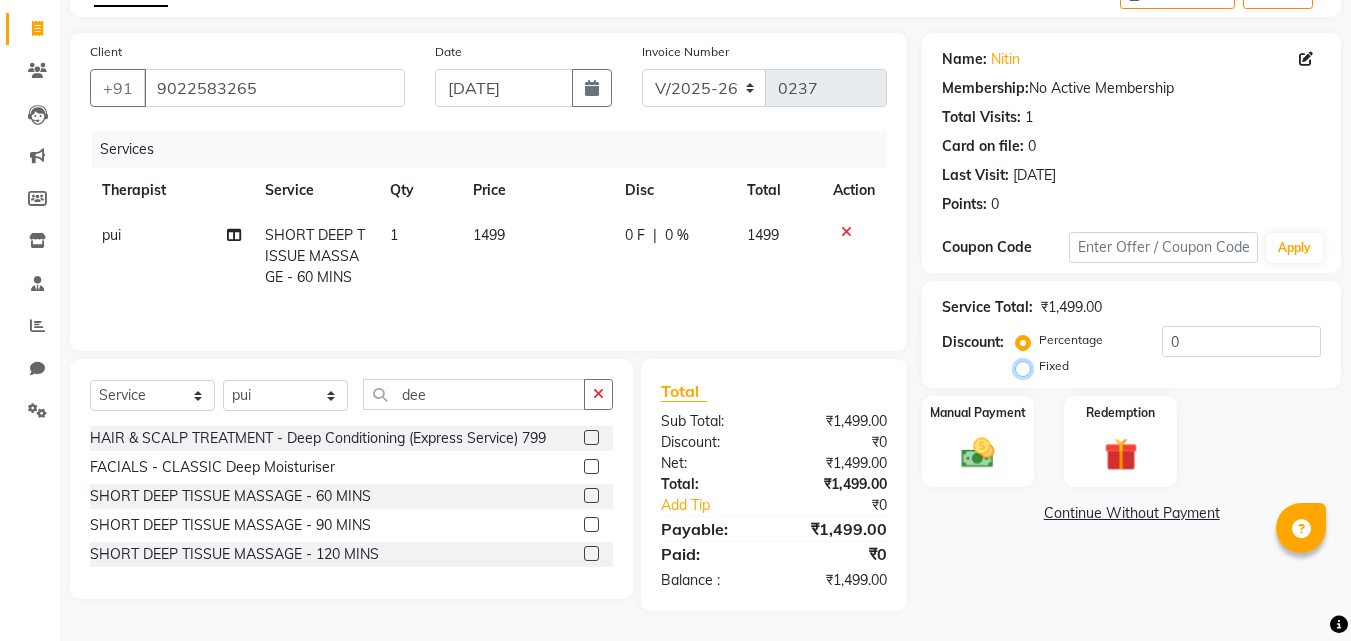 click on "Fixed" at bounding box center (1027, 366) 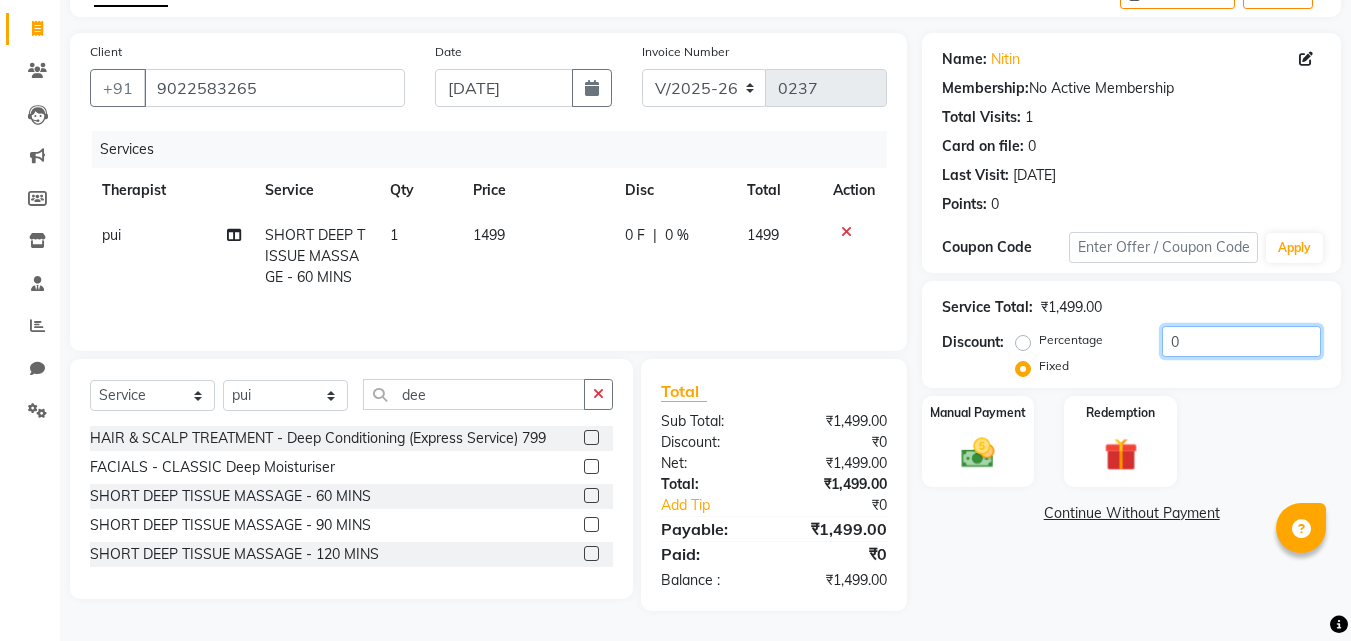 drag, startPoint x: 1193, startPoint y: 343, endPoint x: 1019, endPoint y: 306, distance: 177.89041 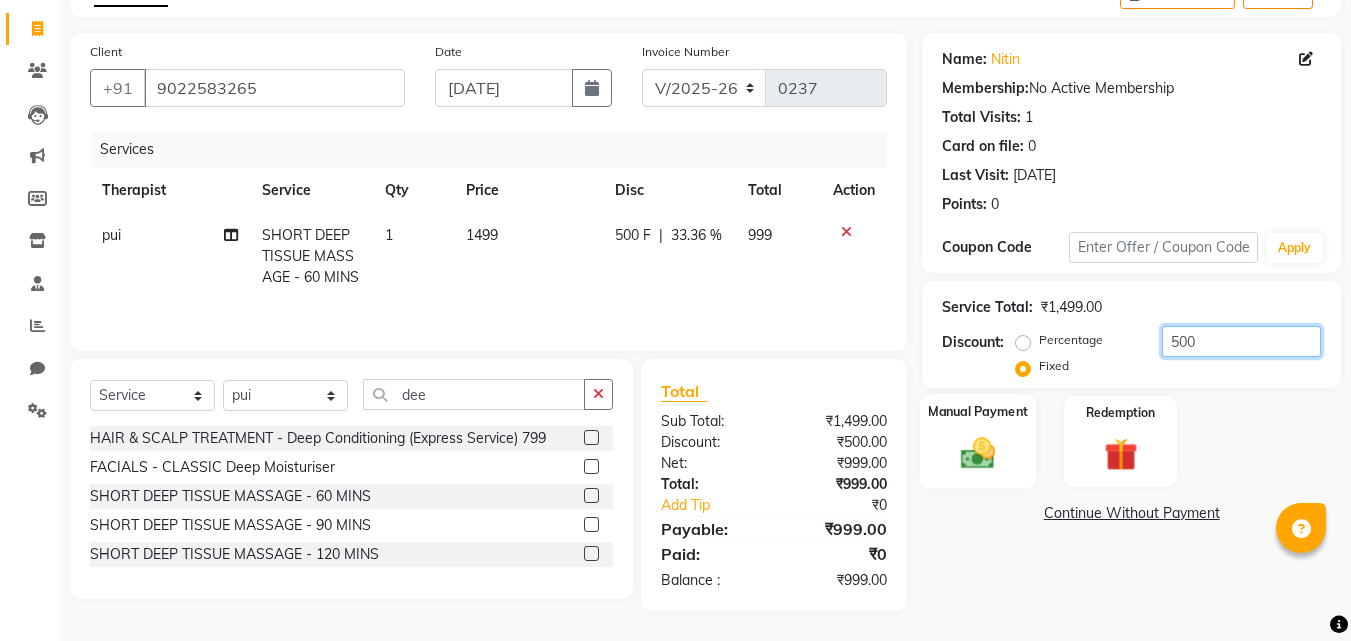 type on "500" 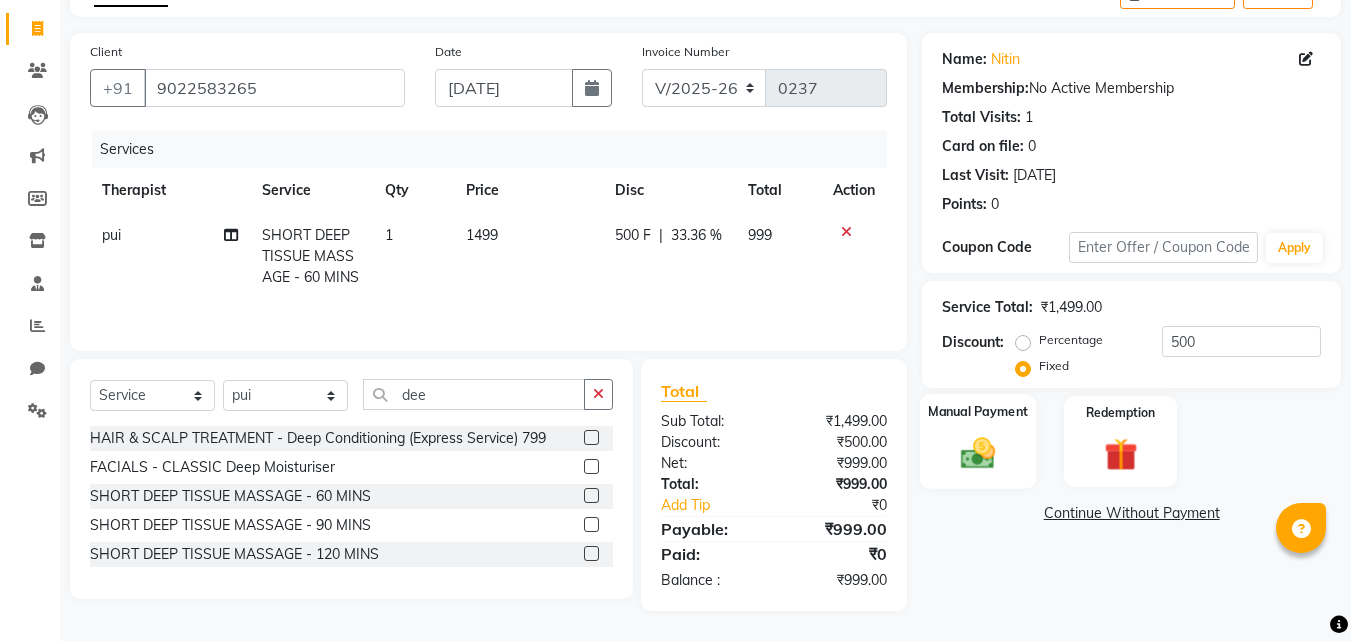 click on "Manual Payment" 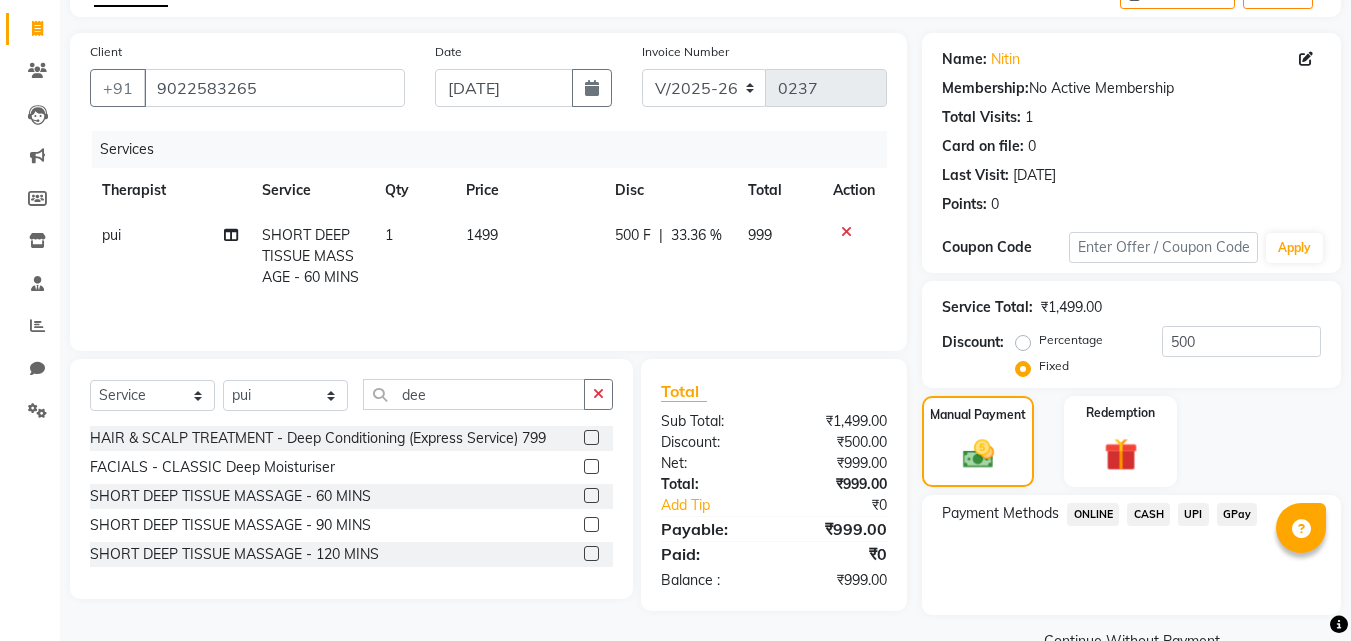 click on "CASH" 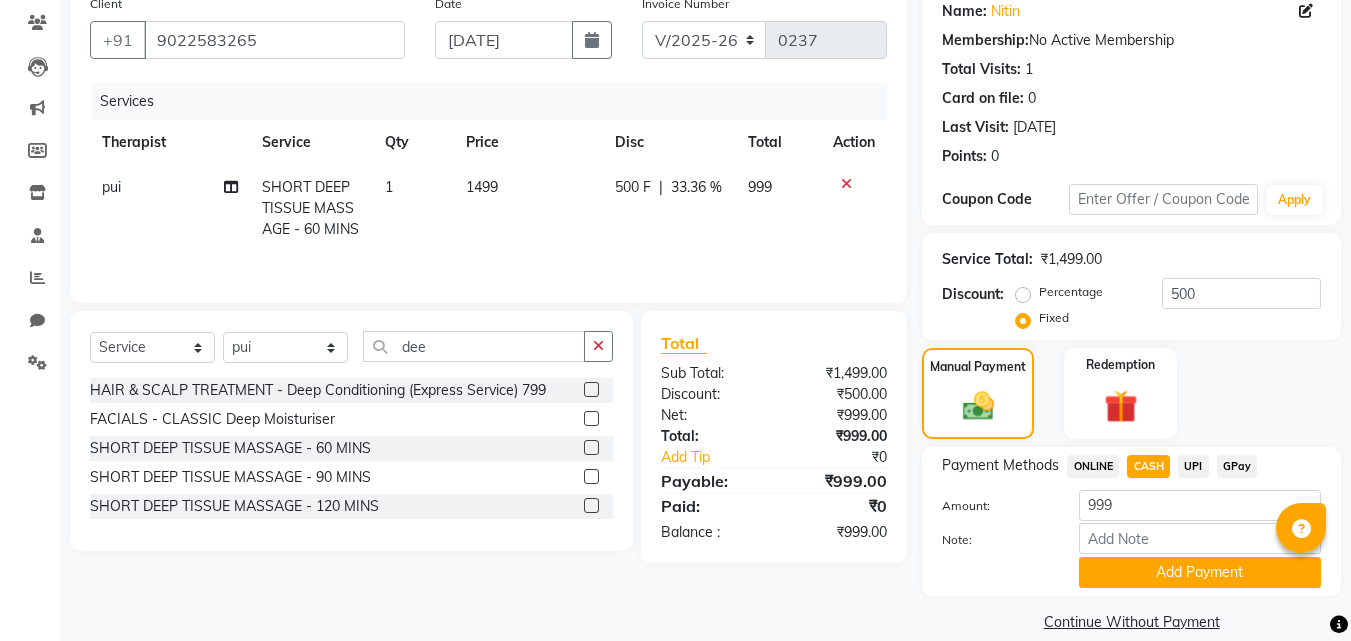 scroll, scrollTop: 191, scrollLeft: 0, axis: vertical 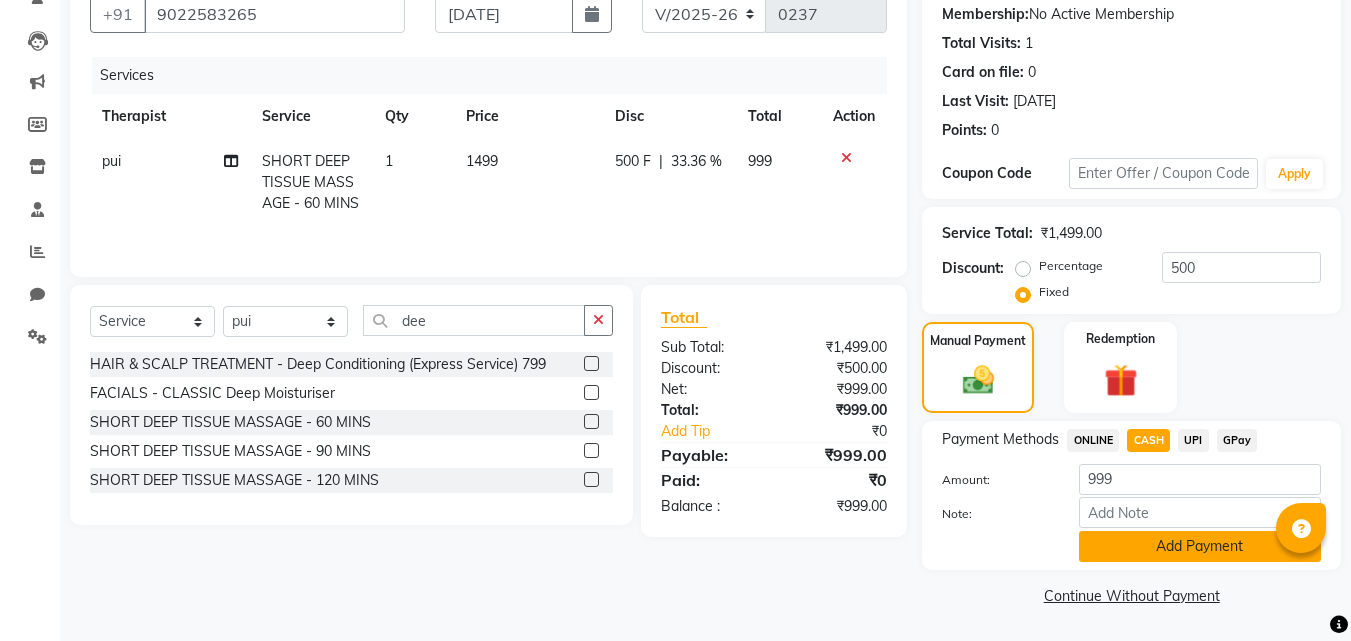 click on "Add Payment" 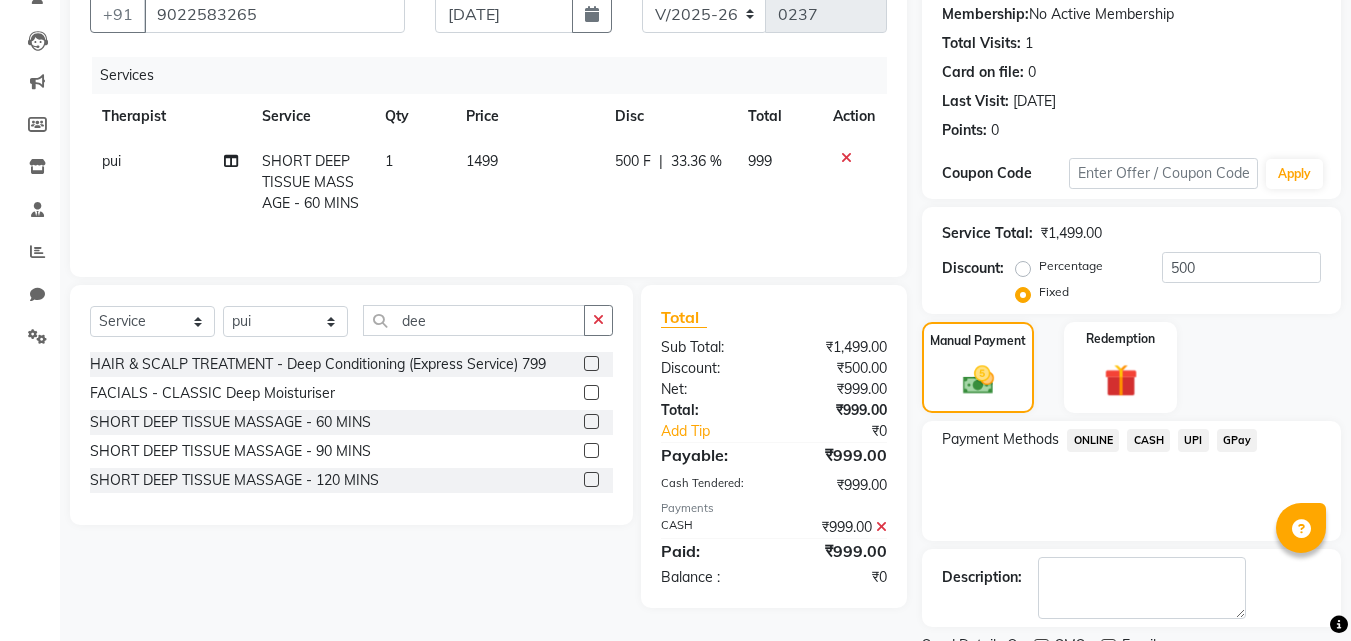 scroll, scrollTop: 275, scrollLeft: 0, axis: vertical 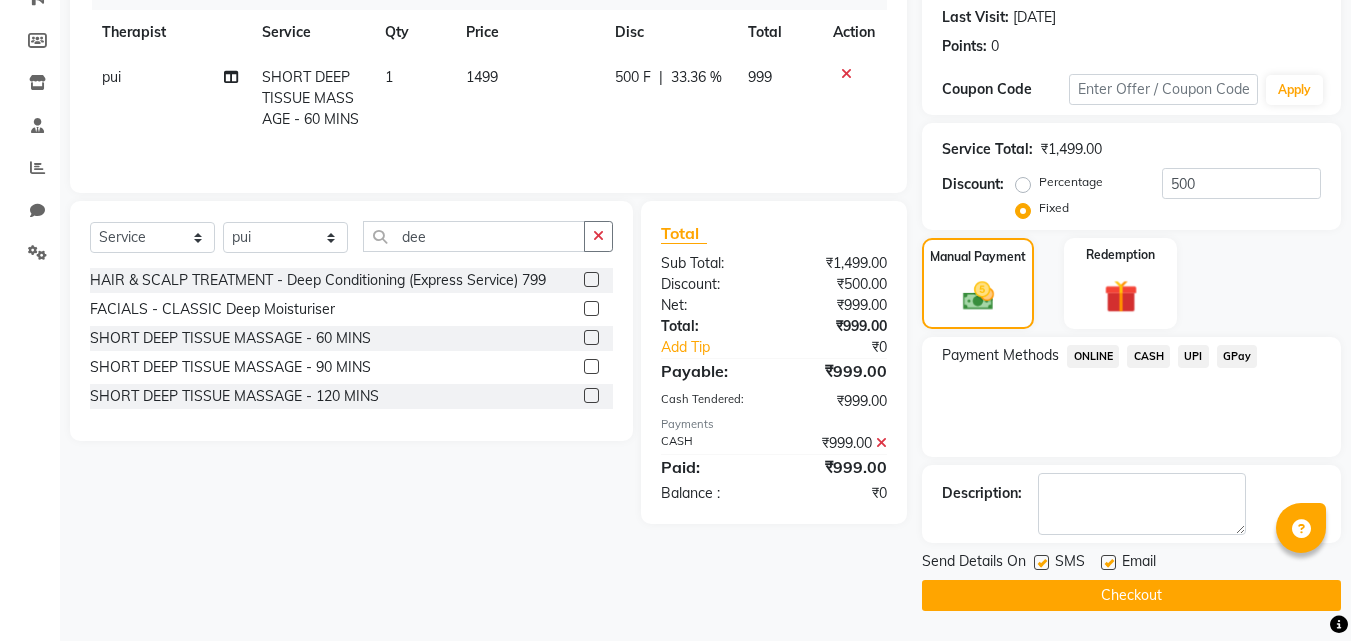 click on "Checkout" 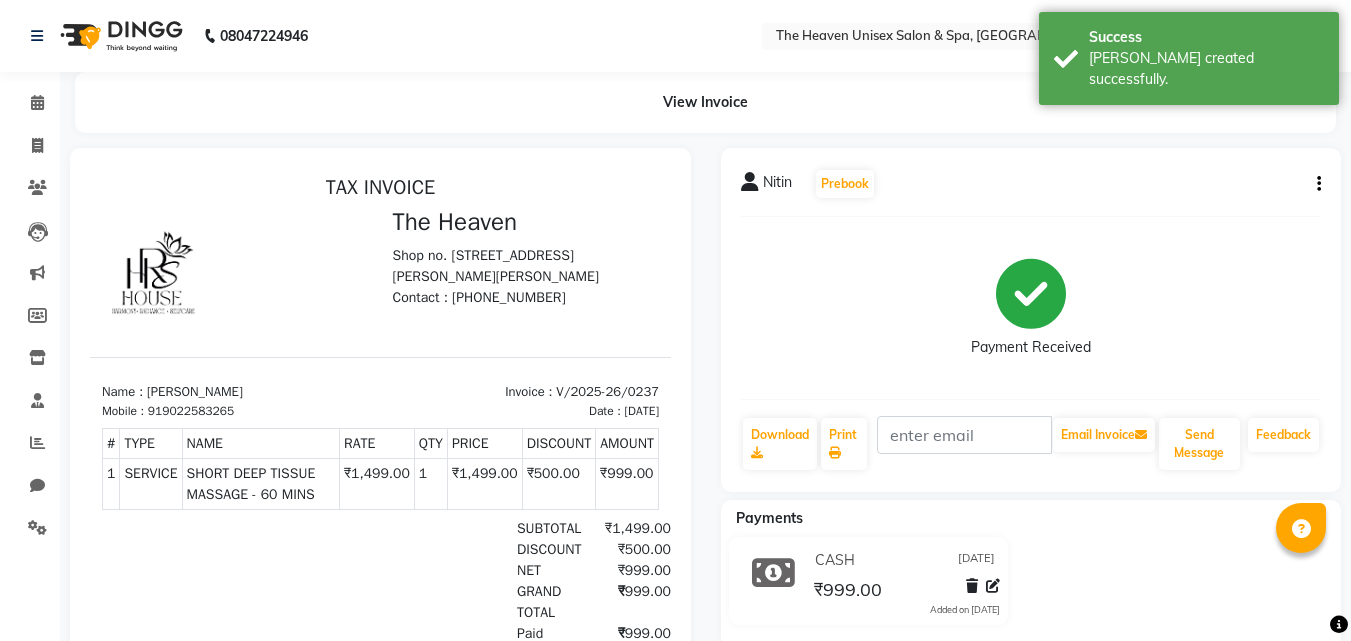 scroll, scrollTop: 0, scrollLeft: 0, axis: both 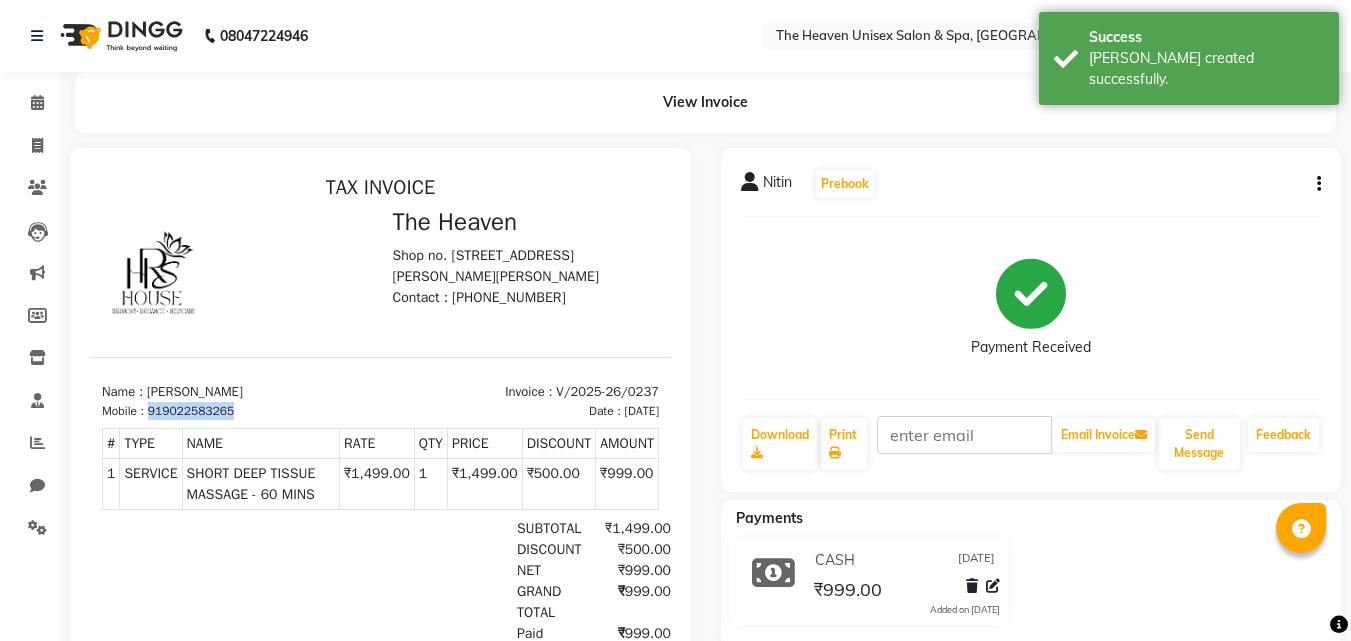 click on "919022583265" at bounding box center [191, 411] 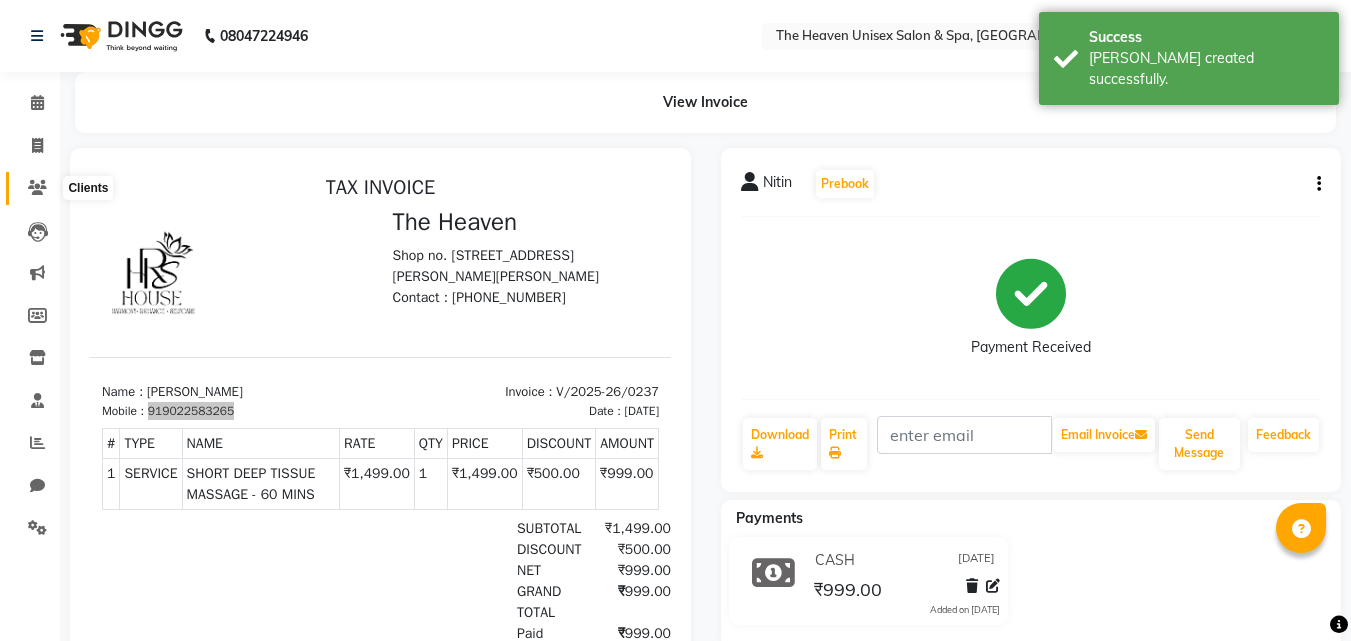 click 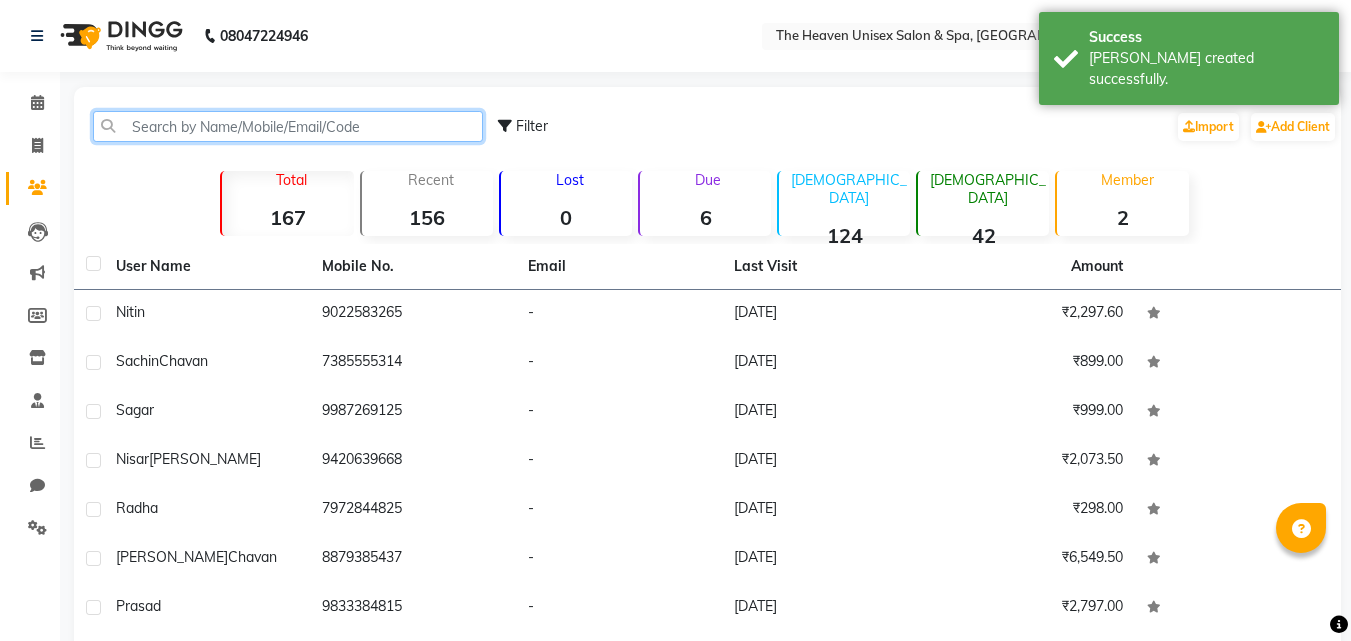 click 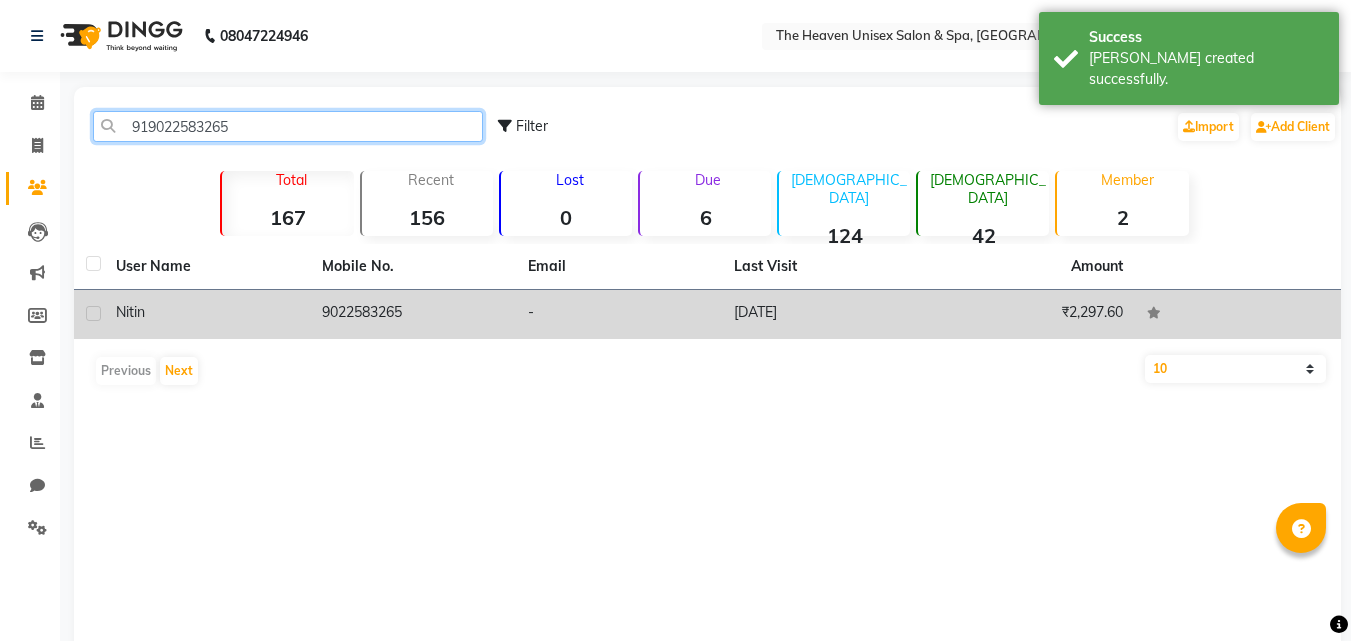 type on "919022583265" 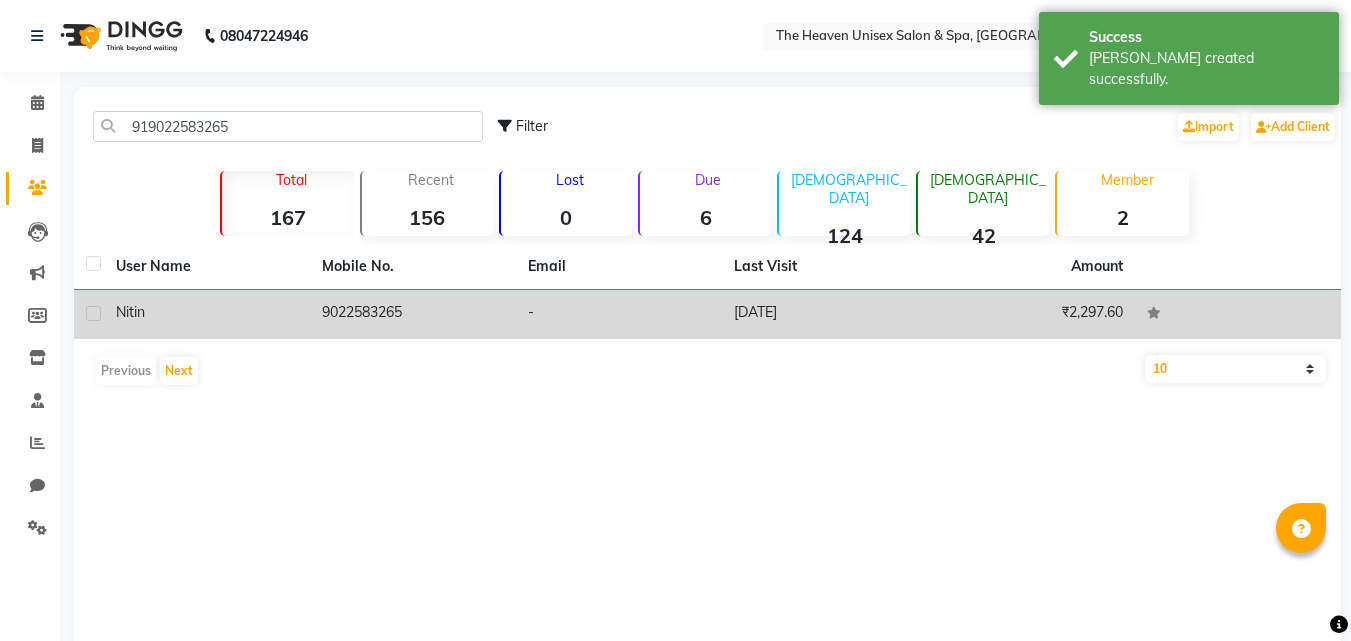 click 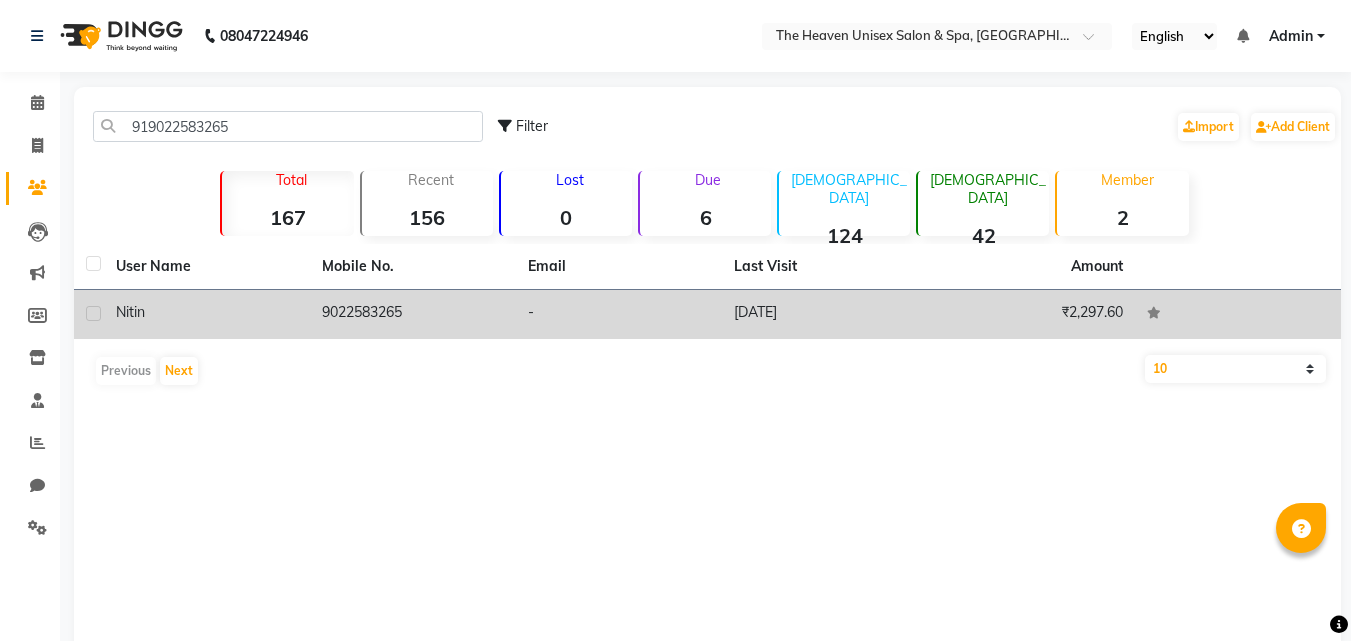 click 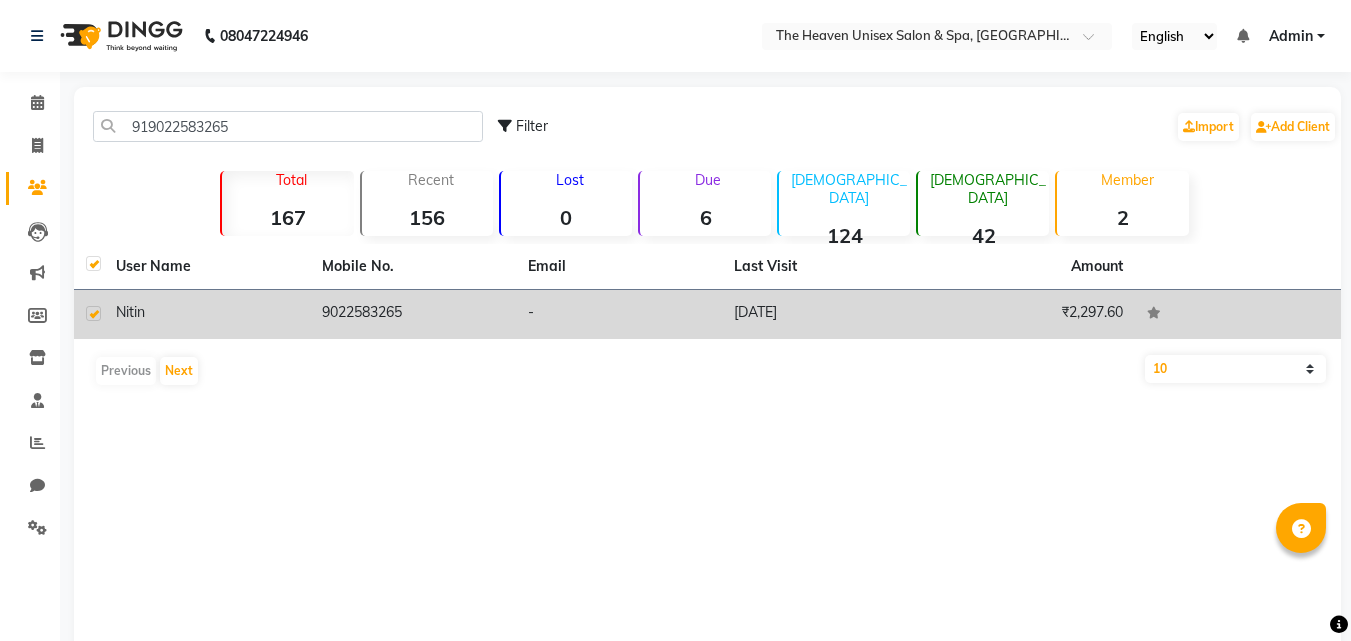 checkbox on "true" 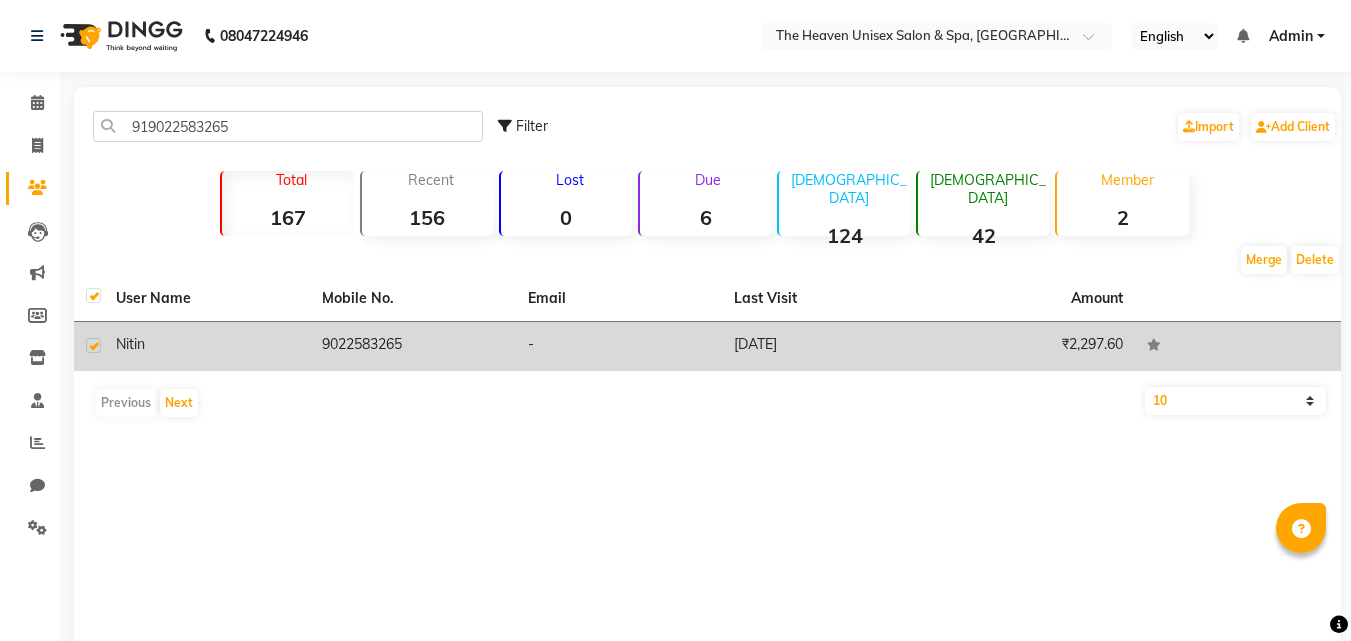click on "9022583265" 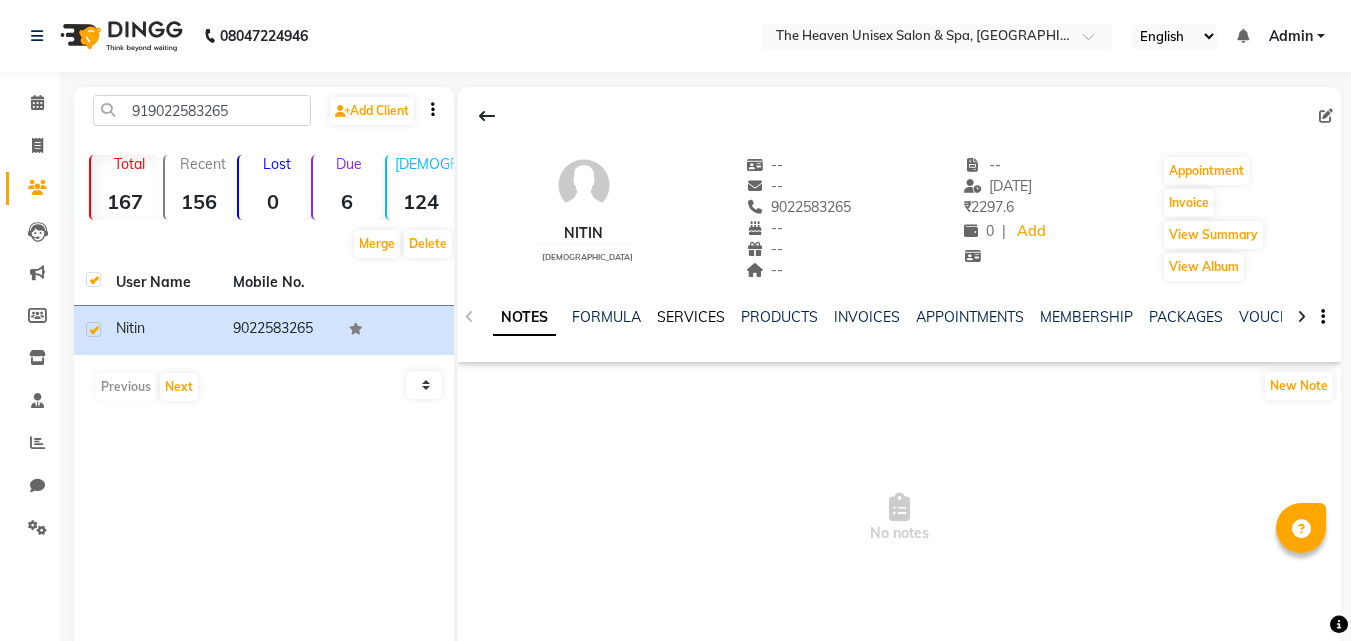 click on "SERVICES" 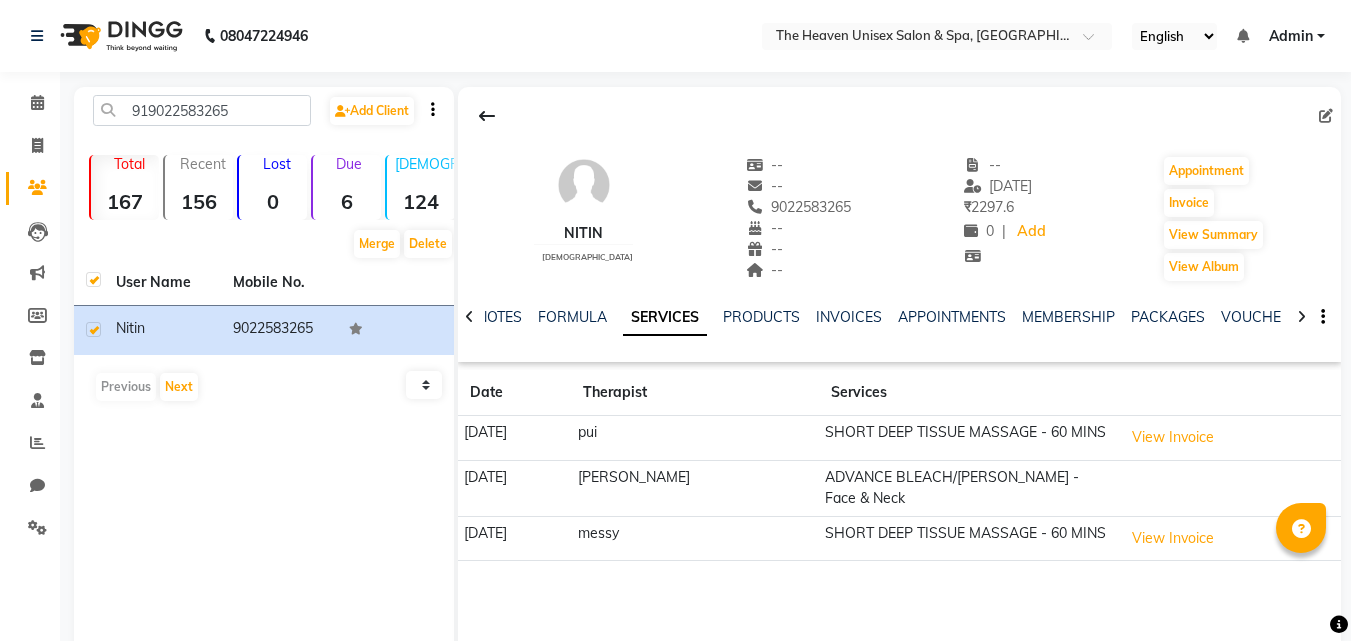 click on "08047224946" 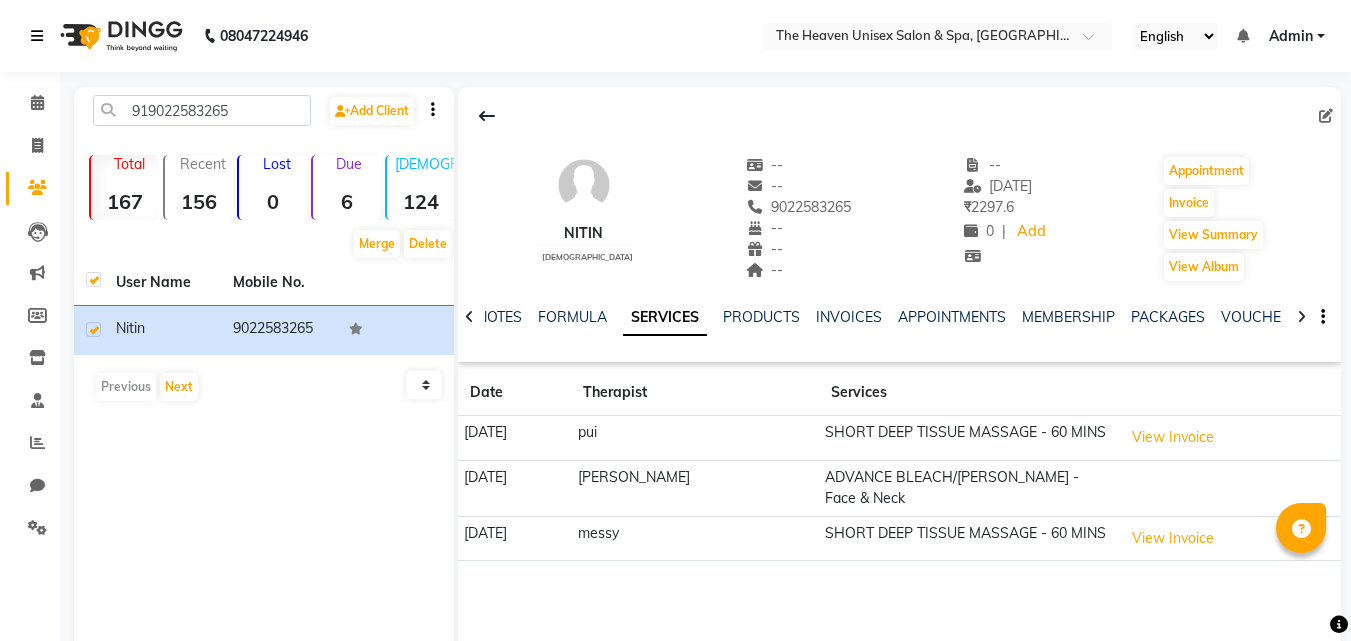 click at bounding box center [37, 36] 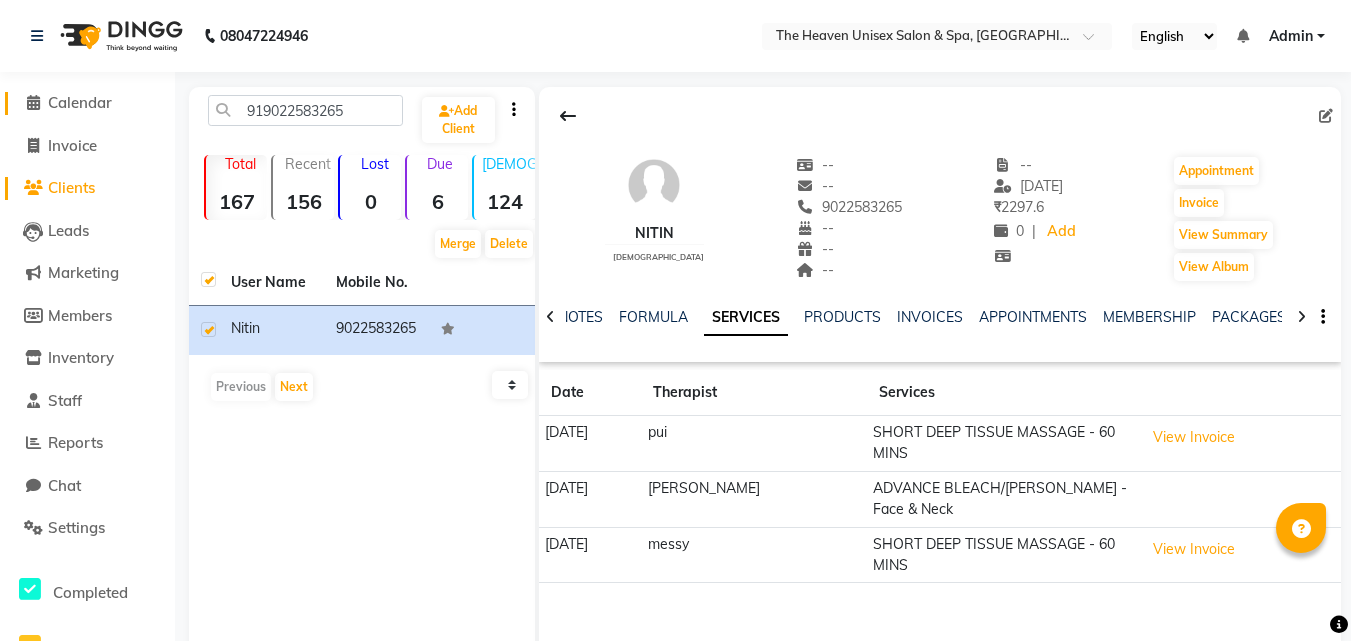 click on "Calendar" 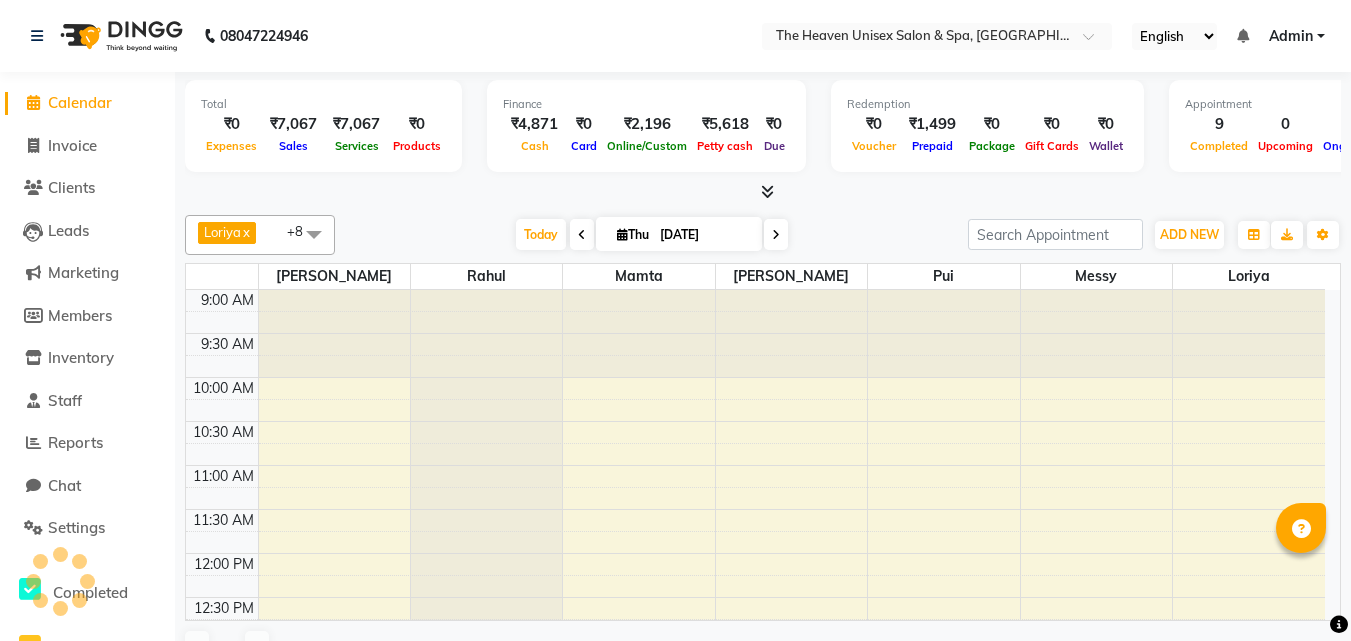 scroll, scrollTop: 0, scrollLeft: 0, axis: both 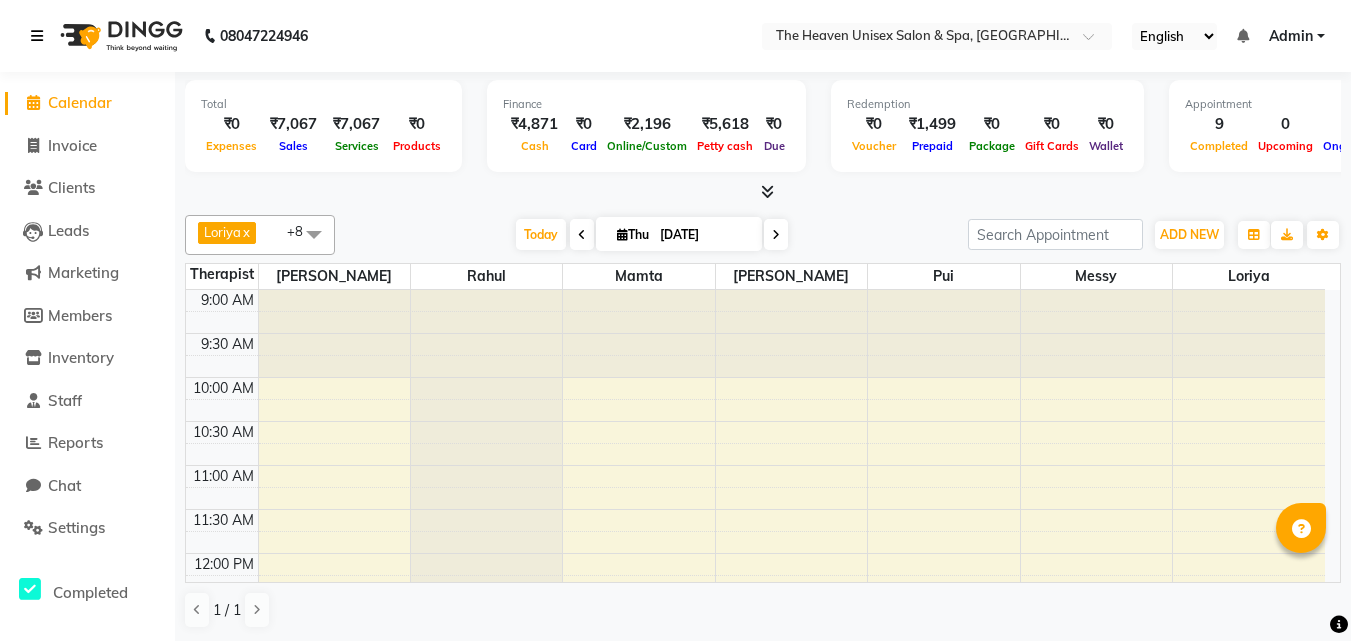 click at bounding box center (37, 36) 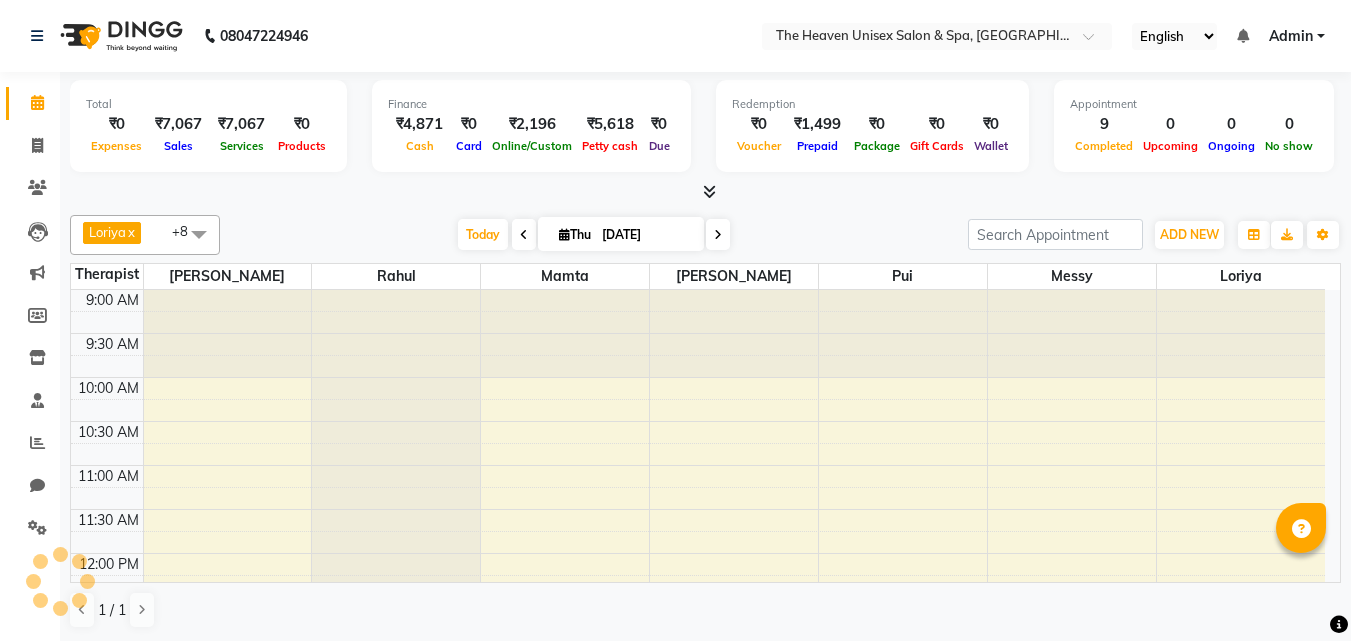 scroll, scrollTop: 0, scrollLeft: 0, axis: both 